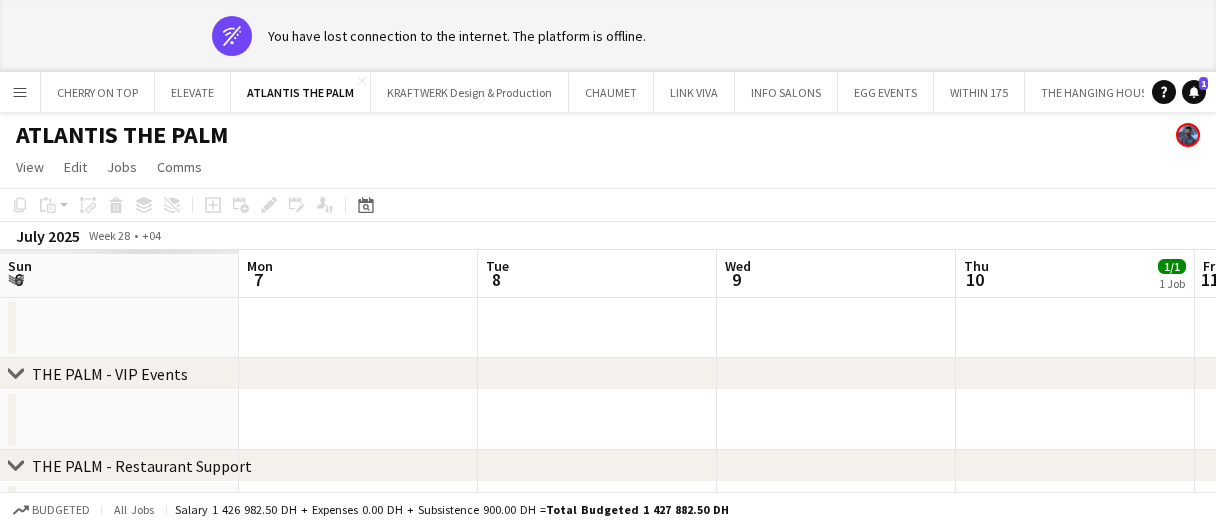 scroll, scrollTop: 0, scrollLeft: 0, axis: both 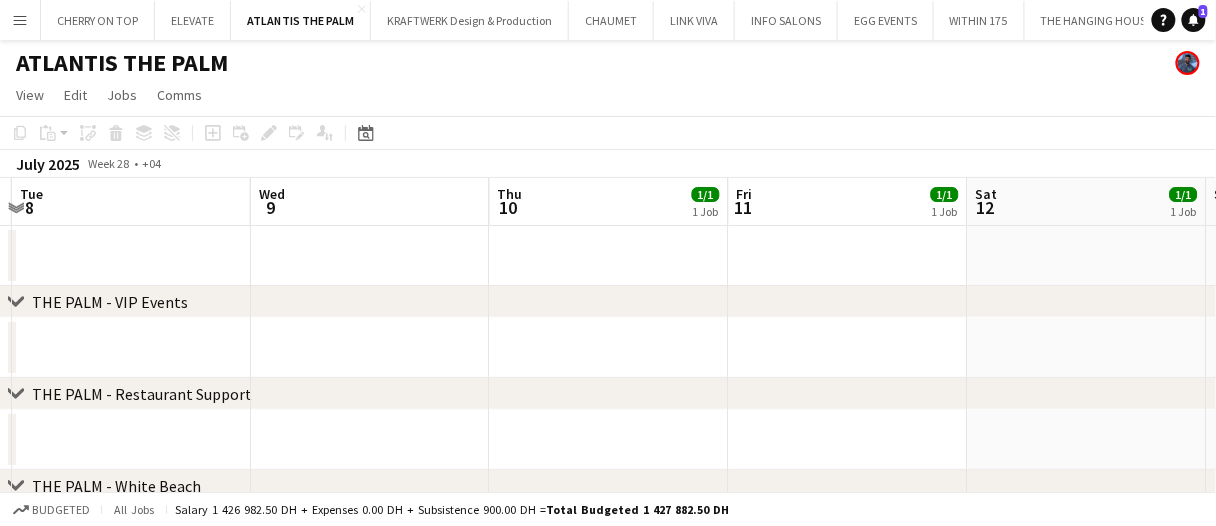 drag, startPoint x: 350, startPoint y: 193, endPoint x: 428, endPoint y: 175, distance: 80.04999 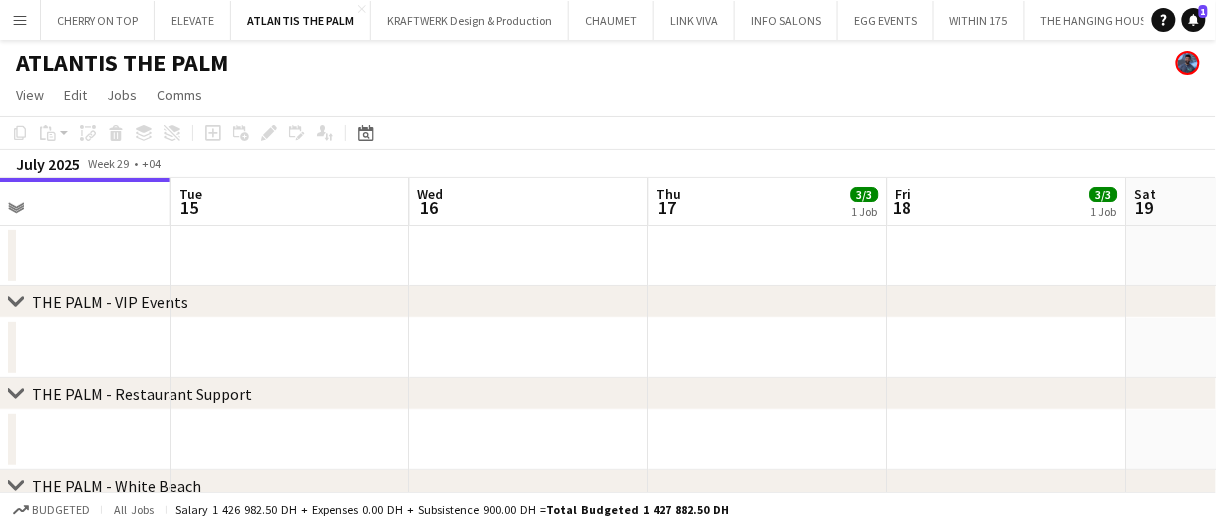 scroll, scrollTop: 0, scrollLeft: 723, axis: horizontal 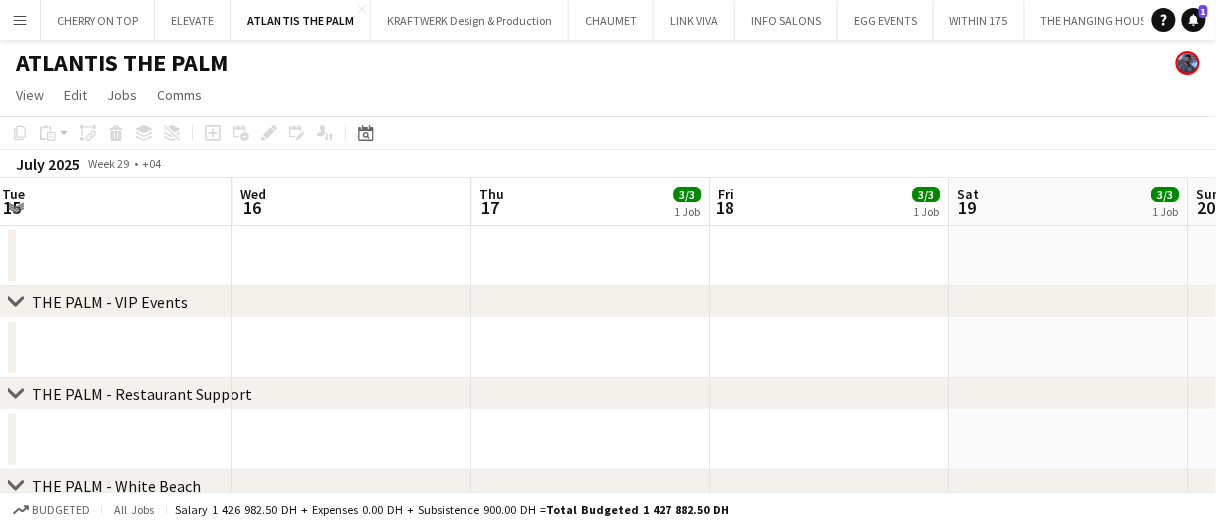 drag, startPoint x: 598, startPoint y: 190, endPoint x: 523, endPoint y: 199, distance: 75.53807 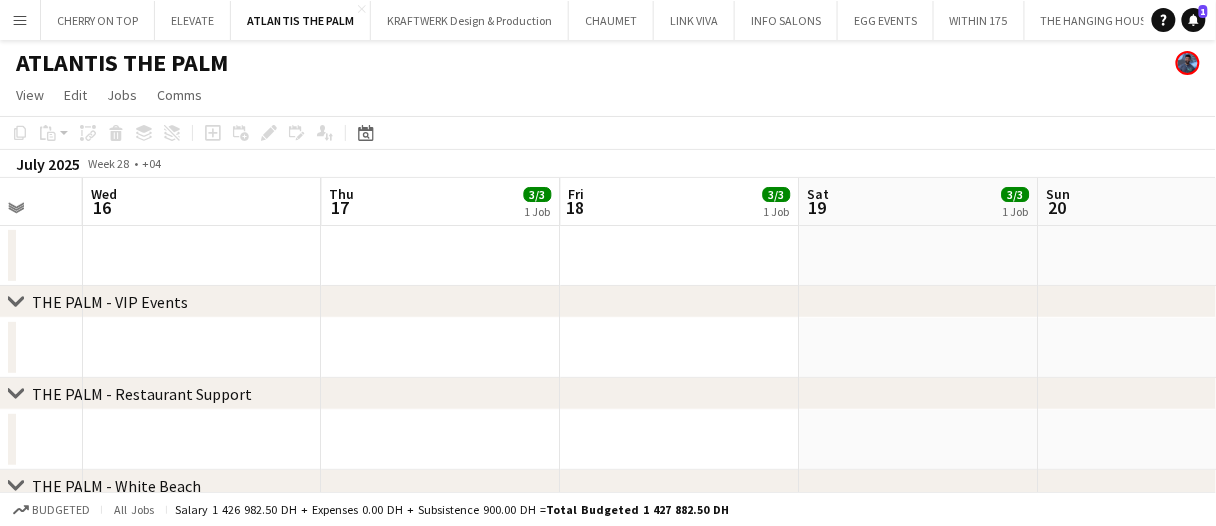 scroll, scrollTop: 0, scrollLeft: 753, axis: horizontal 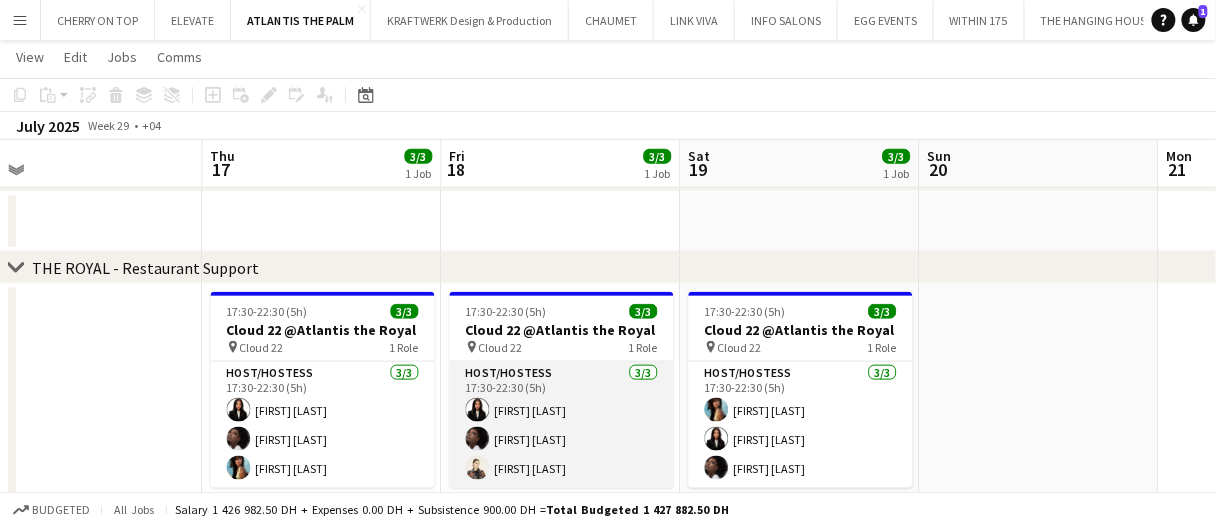 click on "Host/Hostess   3/3   17:30-22:30 (5h)
[FIRST] [LAST] [FIRST] [LAST] [FIRST] [LAST]" at bounding box center (562, 425) 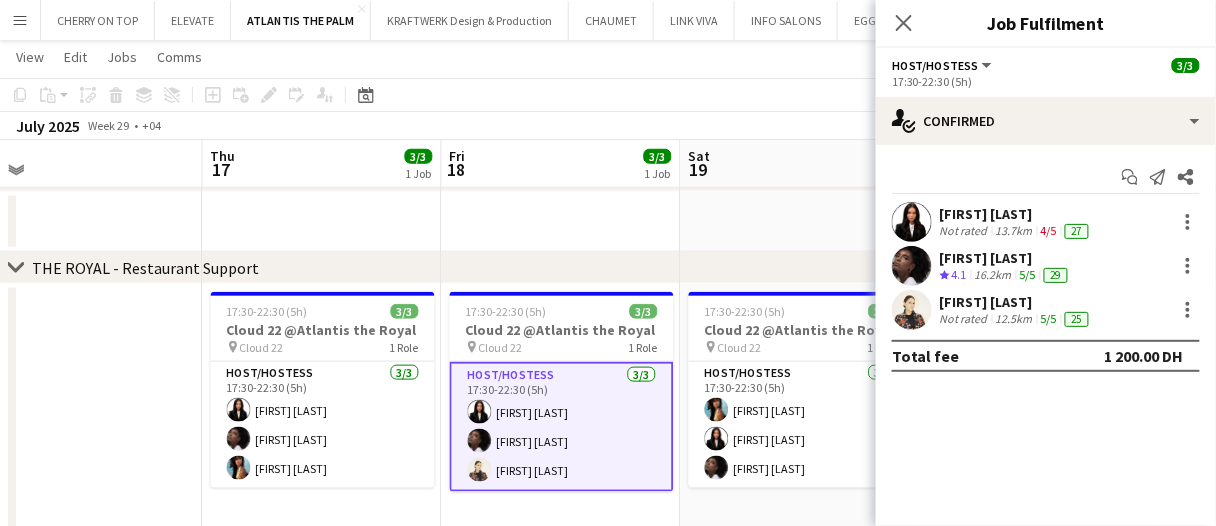 click on "Not rated" at bounding box center [966, 319] 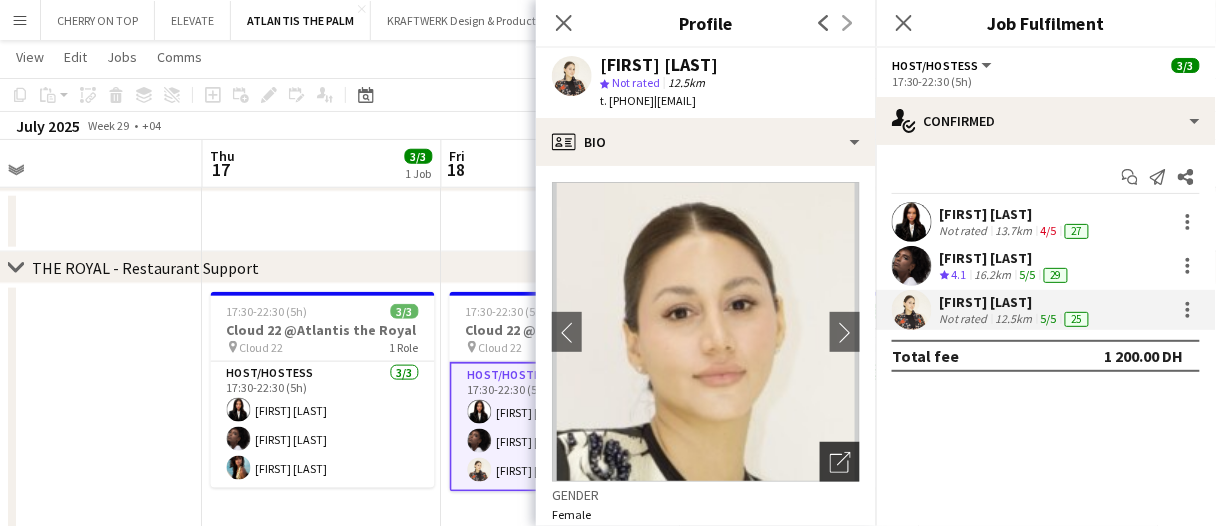 click on "Open photos pop-in" 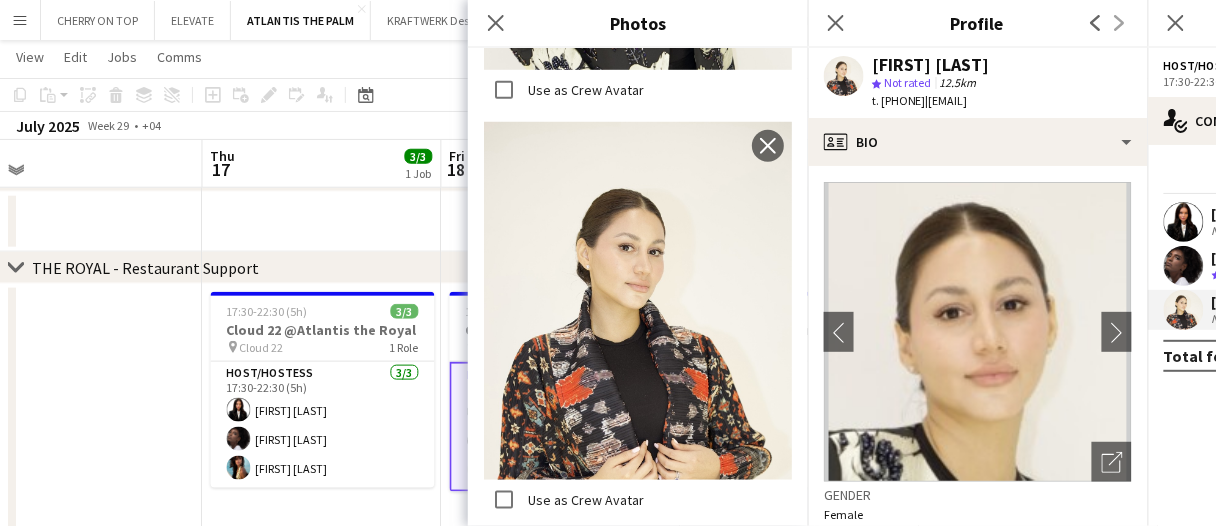 scroll, scrollTop: 2600, scrollLeft: 0, axis: vertical 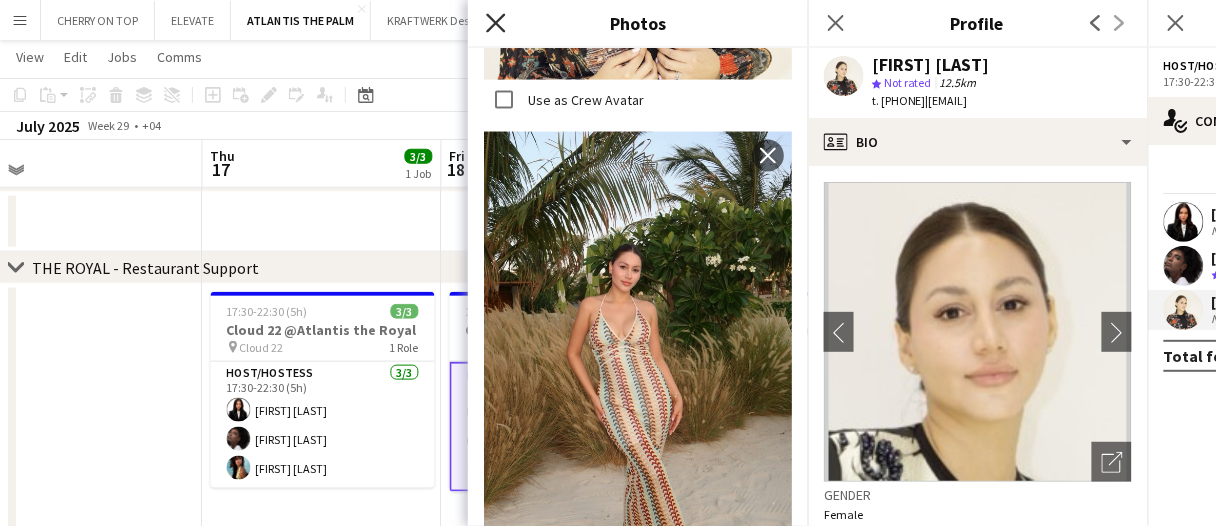 click on "Close pop-in" 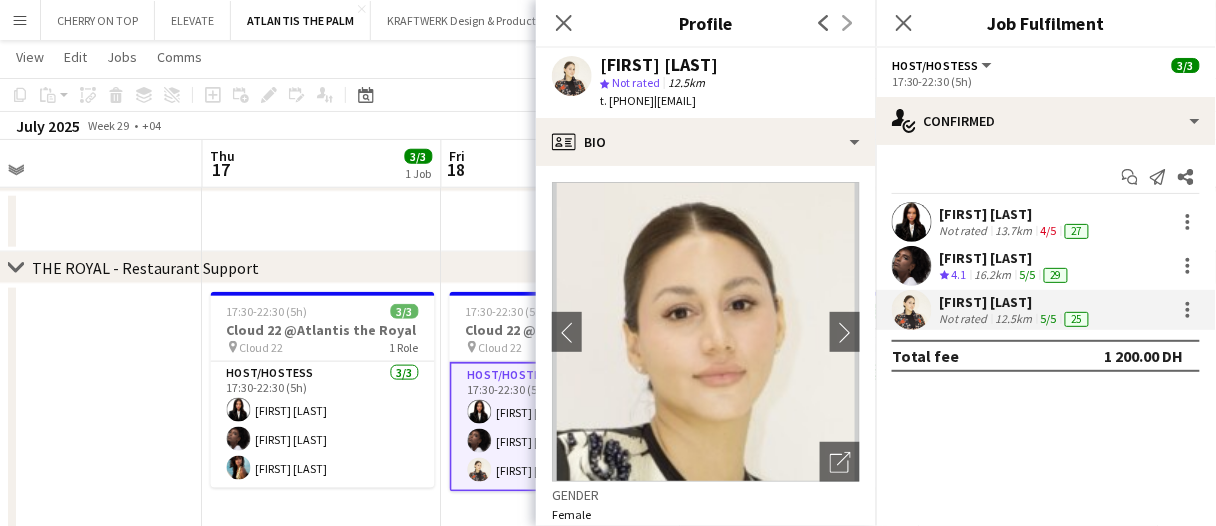 click at bounding box center [561, 222] 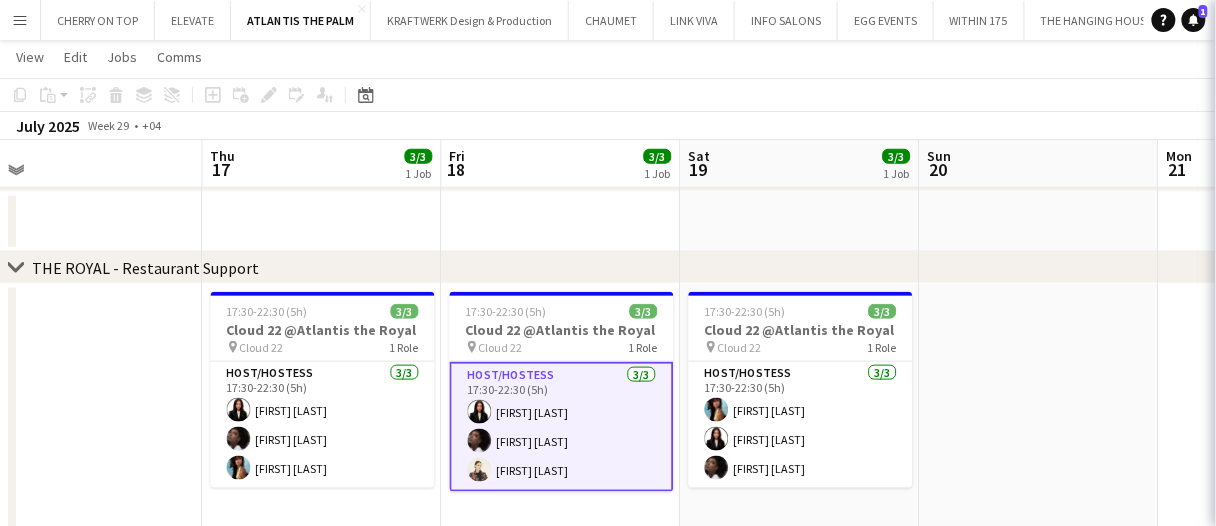 scroll, scrollTop: 0, scrollLeft: 752, axis: horizontal 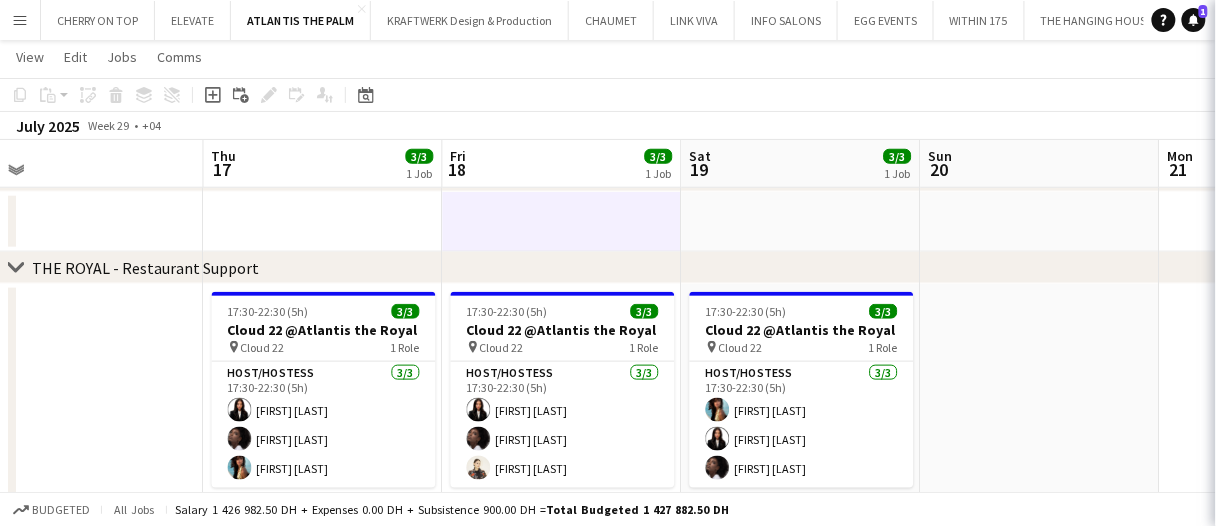 click at bounding box center (562, 222) 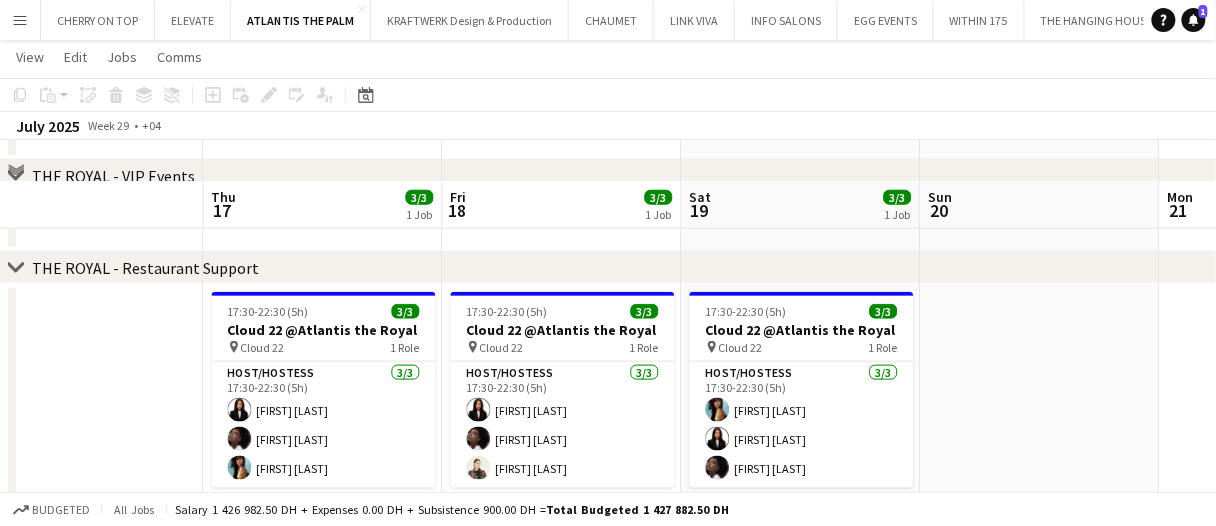 scroll, scrollTop: 500, scrollLeft: 0, axis: vertical 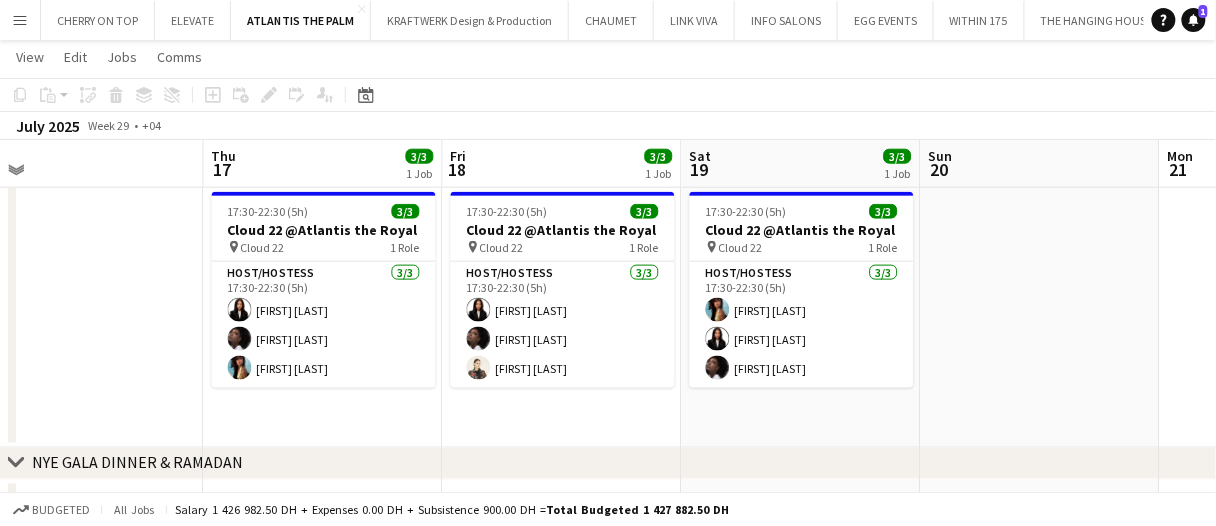 click on "17:30-22:30 (5h)    3/3   Cloud 22 @Atlantis the Royal
pin
Cloud 22   1 Role   Host/Hostess   3/3   17:30-22:30 (5h)
[FIRST] [LAST] [FIRST] [LAST] [FIRST] [LAST]" at bounding box center [562, 316] 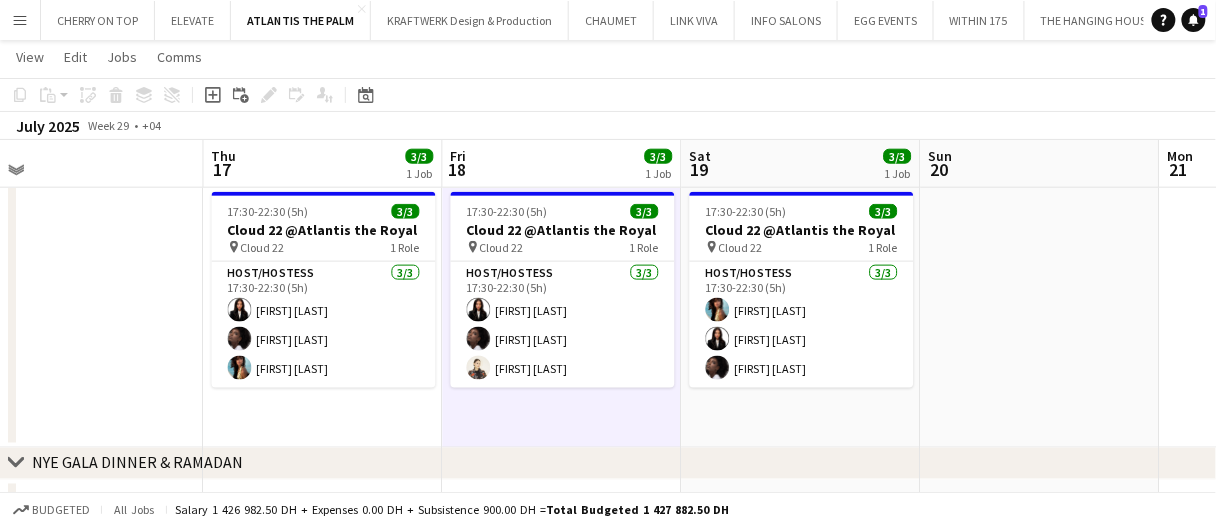 click on "17:30-22:30 (5h)    3/3   Cloud 22 @Atlantis the Royal
pin
Cloud 22   1 Role   Host/Hostess   3/3   17:30-22:30 (5h)
[FIRST] [LAST] [FIRST] [LAST] [FIRST] [LAST]" at bounding box center (562, 316) 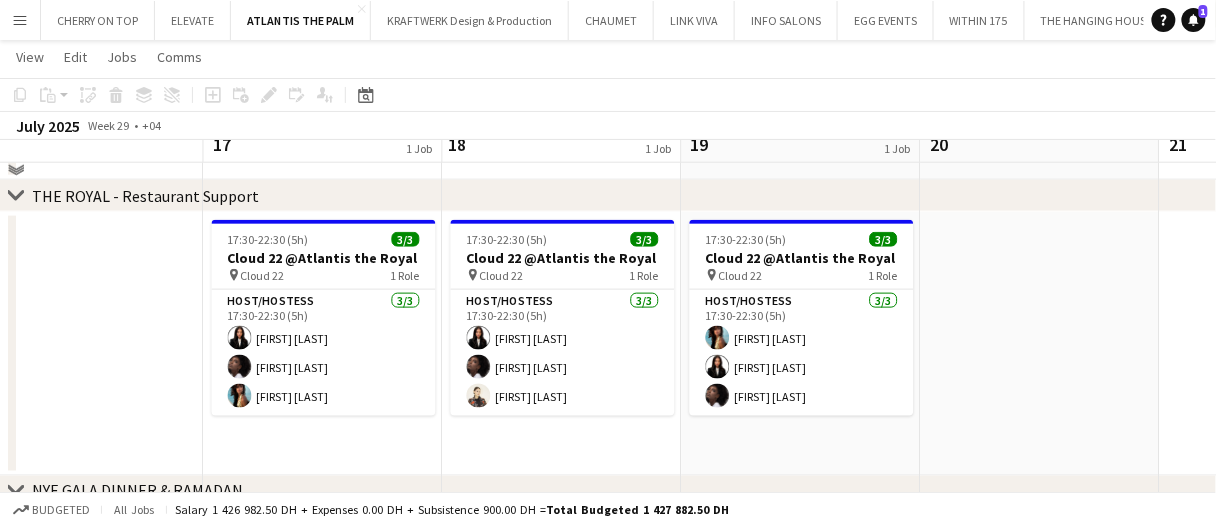 scroll, scrollTop: 446, scrollLeft: 0, axis: vertical 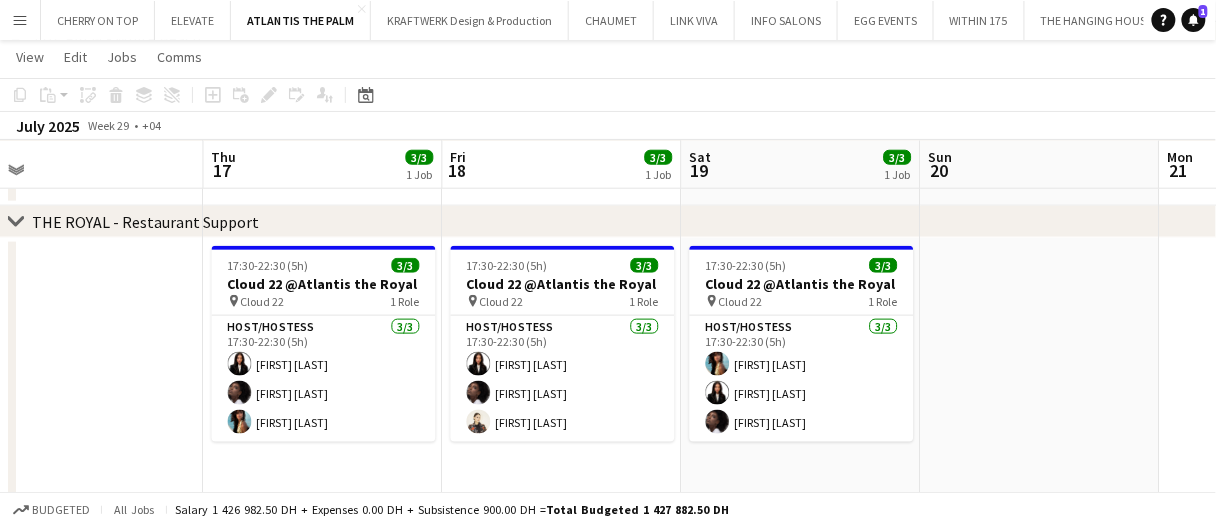 click at bounding box center (562, 176) 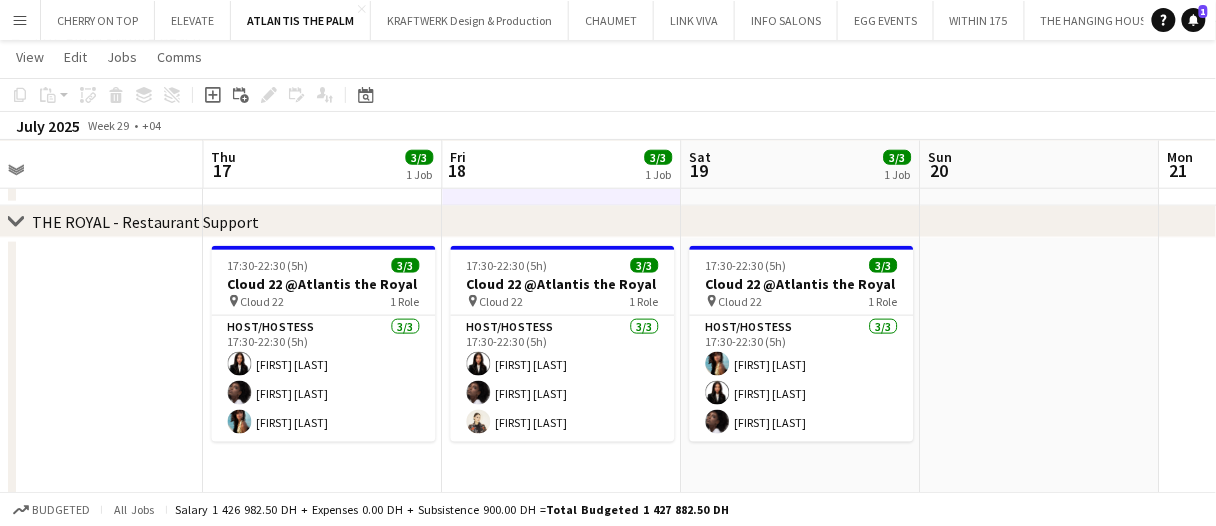 click at bounding box center (562, 176) 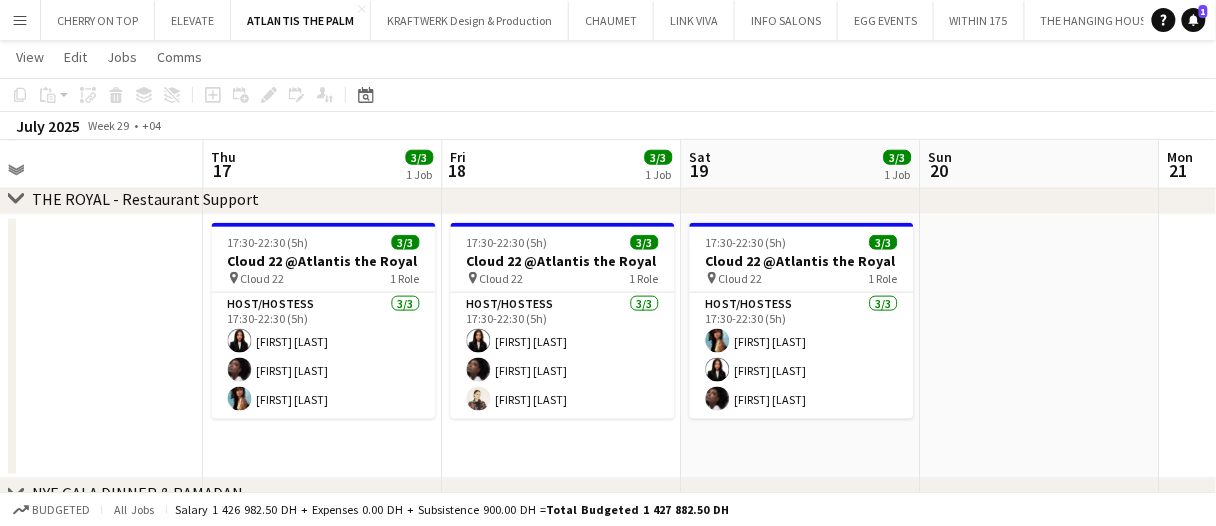 scroll, scrollTop: 500, scrollLeft: 0, axis: vertical 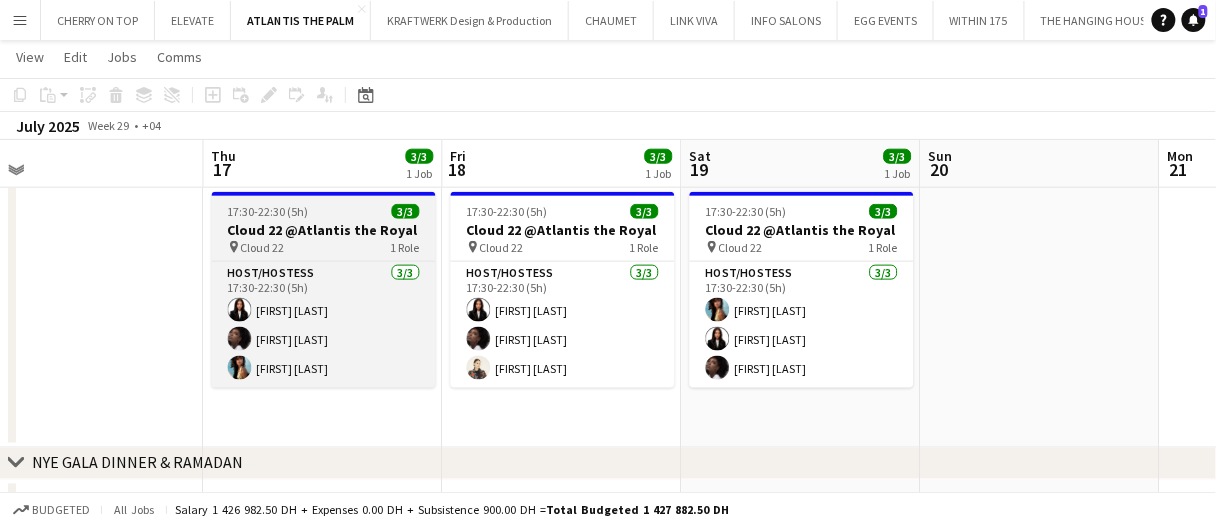 click on "Cloud 22 @Atlantis the Royal" at bounding box center (324, 230) 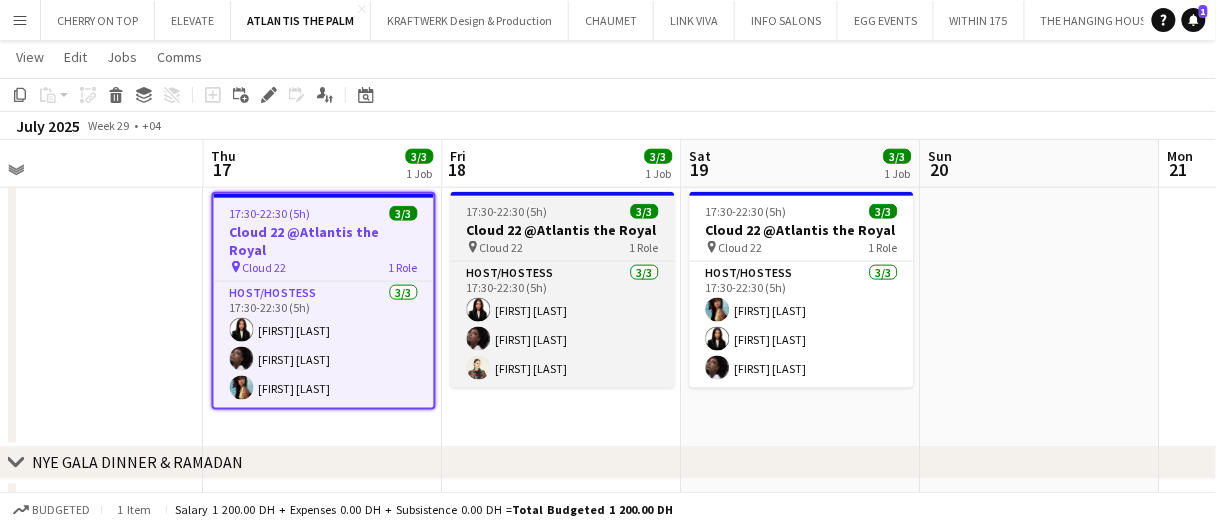 drag, startPoint x: 512, startPoint y: 234, endPoint x: 462, endPoint y: 232, distance: 50.039986 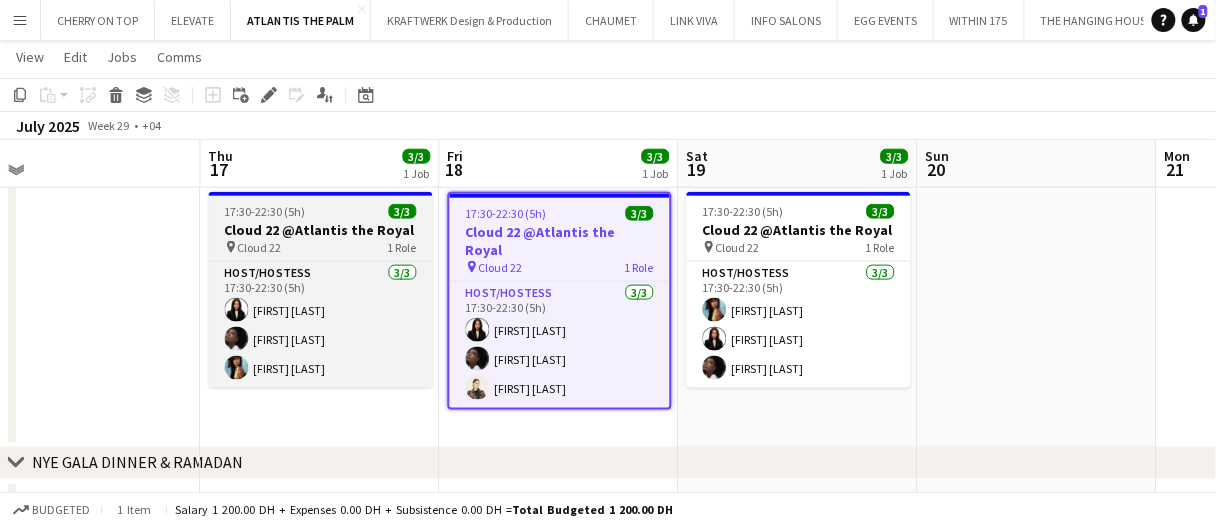 click on "17:30-22:30 (5h)    3/3   Cloud 22 @Atlantis the Royal
pin
Cloud 22   1 Role   Host/Hostess   3/3   17:30-22:30 (5h)
[FIRST] [LAST] [FIRST] [LAST] [FIRST] [LAST]" at bounding box center (321, 290) 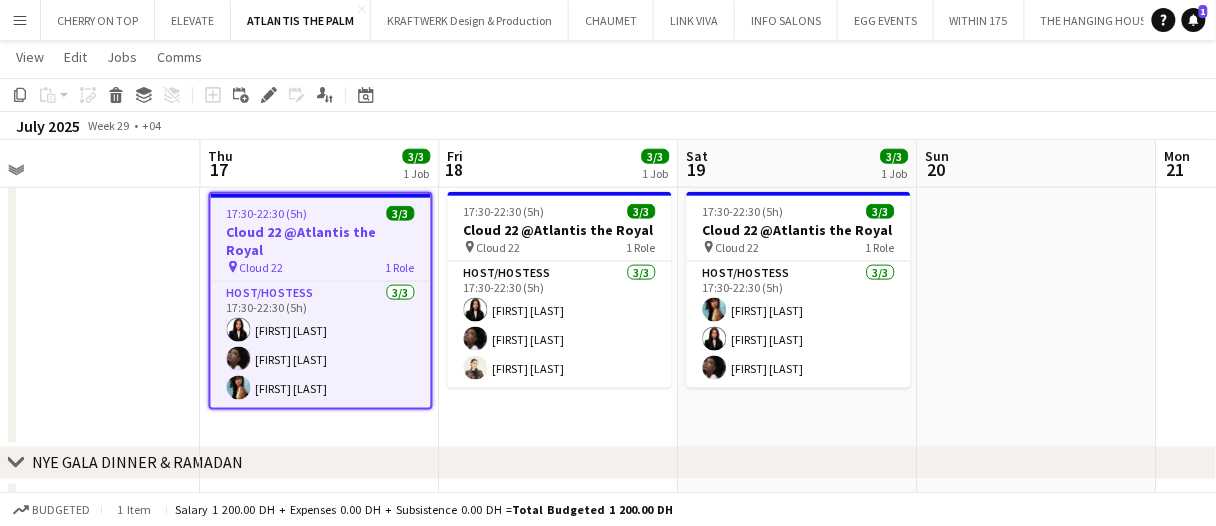 click at bounding box center [81, 316] 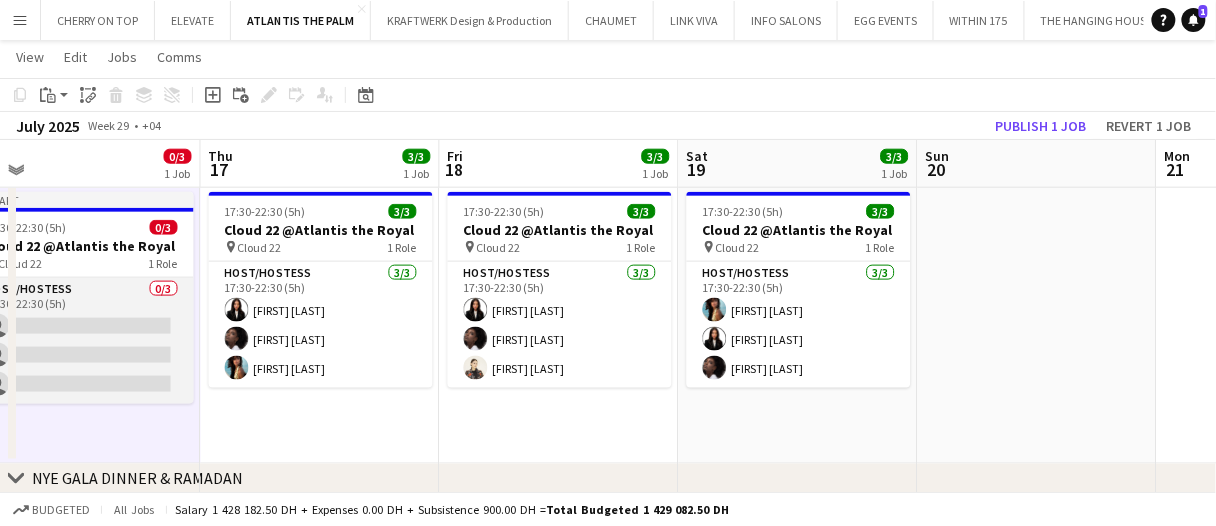 click on "Host/Hostess   0/3   17:30-22:30 (5h)
single-neutral-actions
single-neutral-actions
single-neutral-actions" at bounding box center (82, 341) 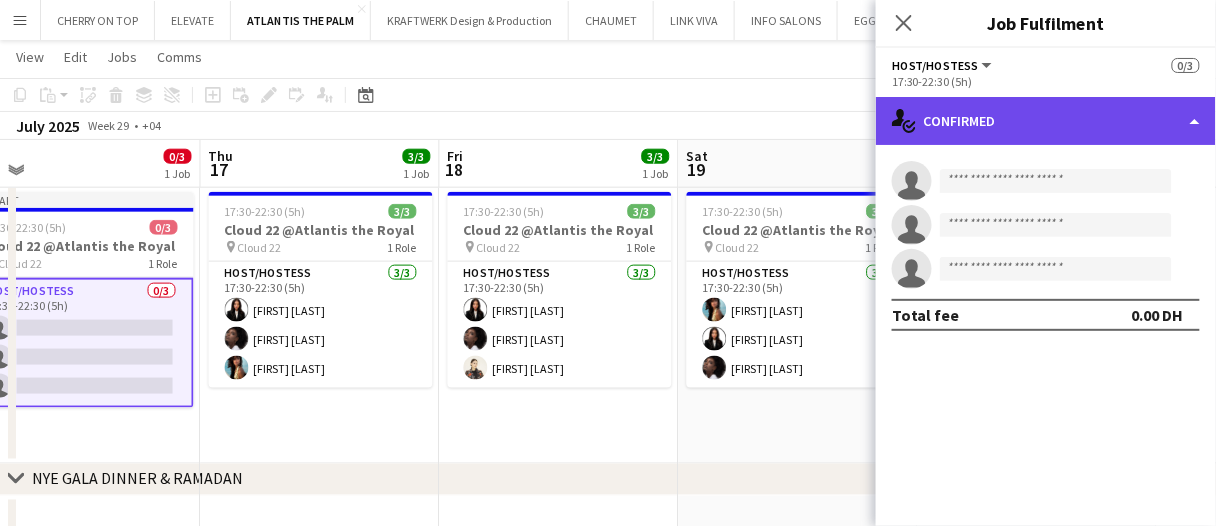 click on "single-neutral-actions-check-2
Confirmed" 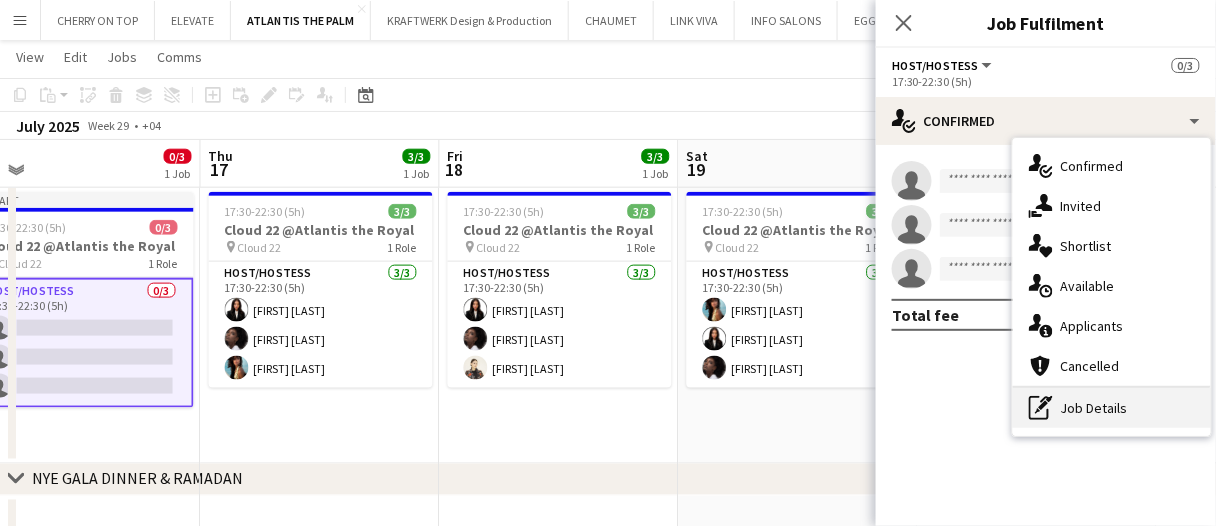 click on "pen-write
Job Details" at bounding box center (1112, 408) 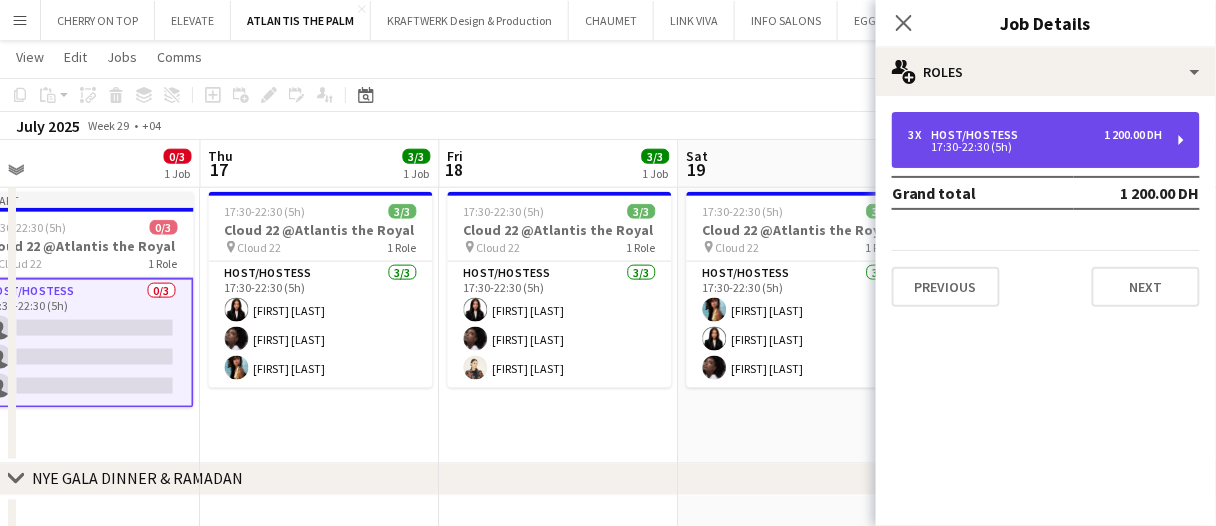 click on "3 x   Host/Hostess   1 200.00 DH" at bounding box center (1035, 135) 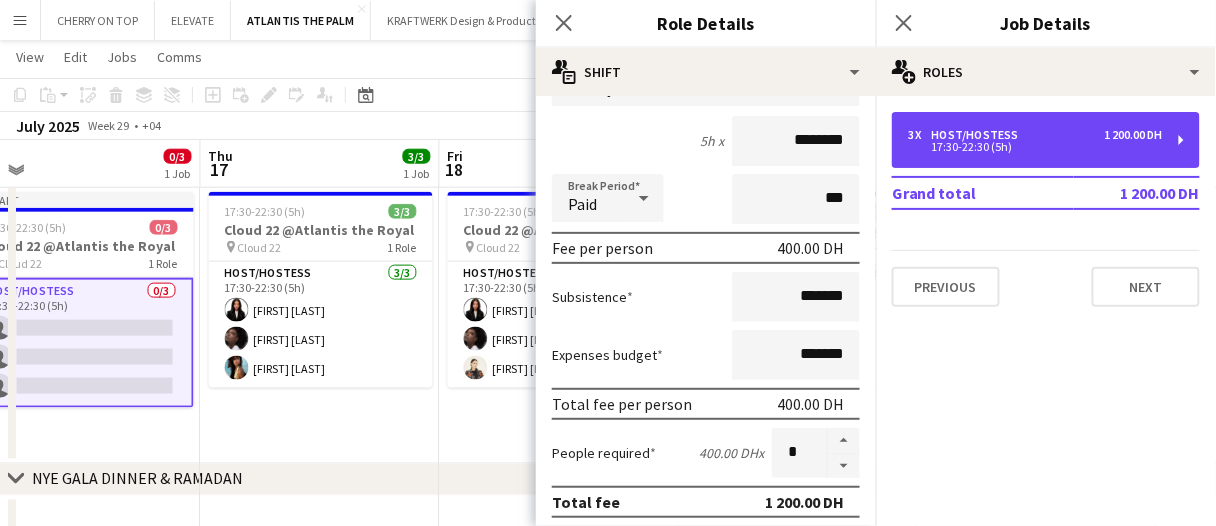 scroll, scrollTop: 200, scrollLeft: 0, axis: vertical 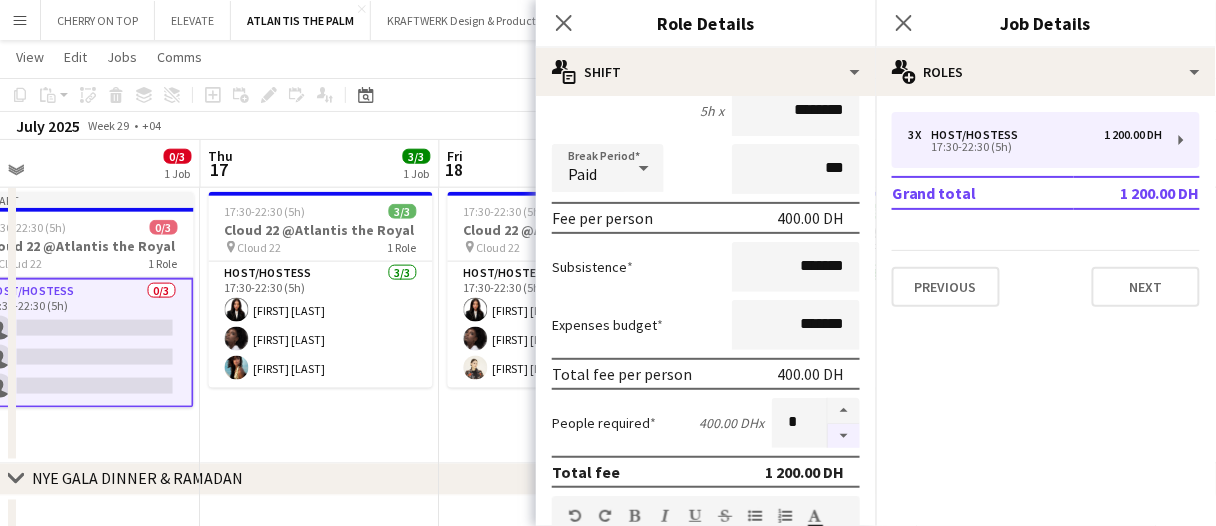 click at bounding box center (844, 436) 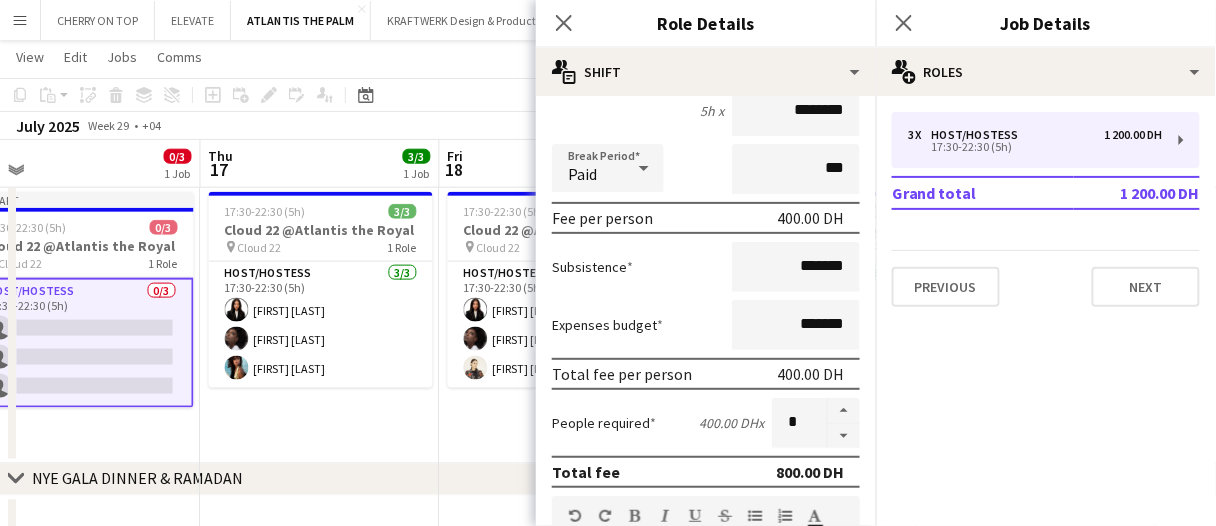 click on "17:30-22:30 (5h)    3/3   Cloud 22 @Atlantis the Royal
pin
Cloud 22   1 Role   Host/Hostess   3/3   17:30-22:30 (5h)
[FIRST] [LAST] [FIRST] [LAST] [FIRST] [LAST]" at bounding box center (320, 324) 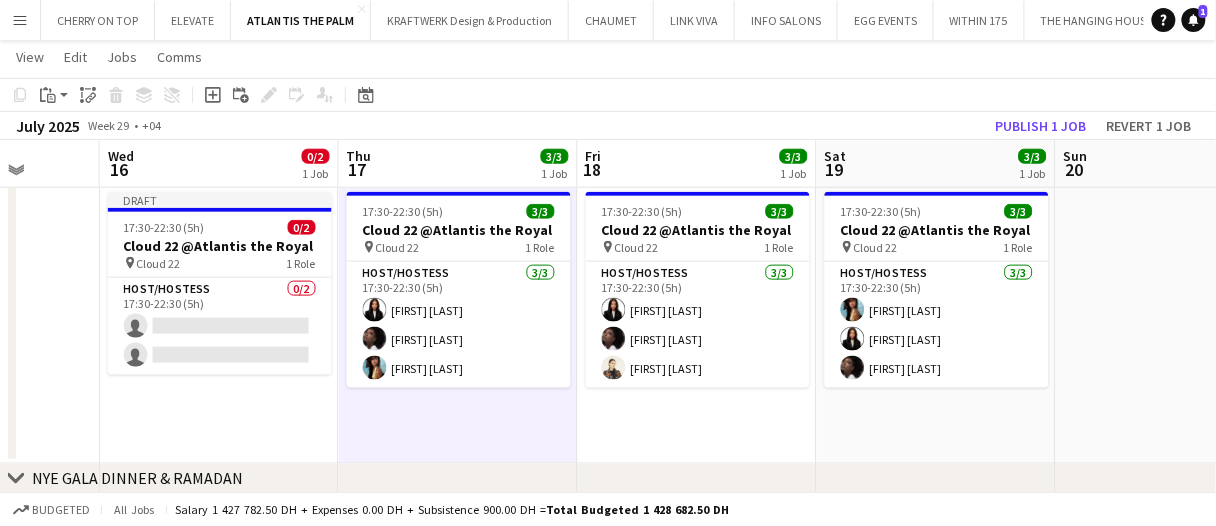scroll, scrollTop: 0, scrollLeft: 612, axis: horizontal 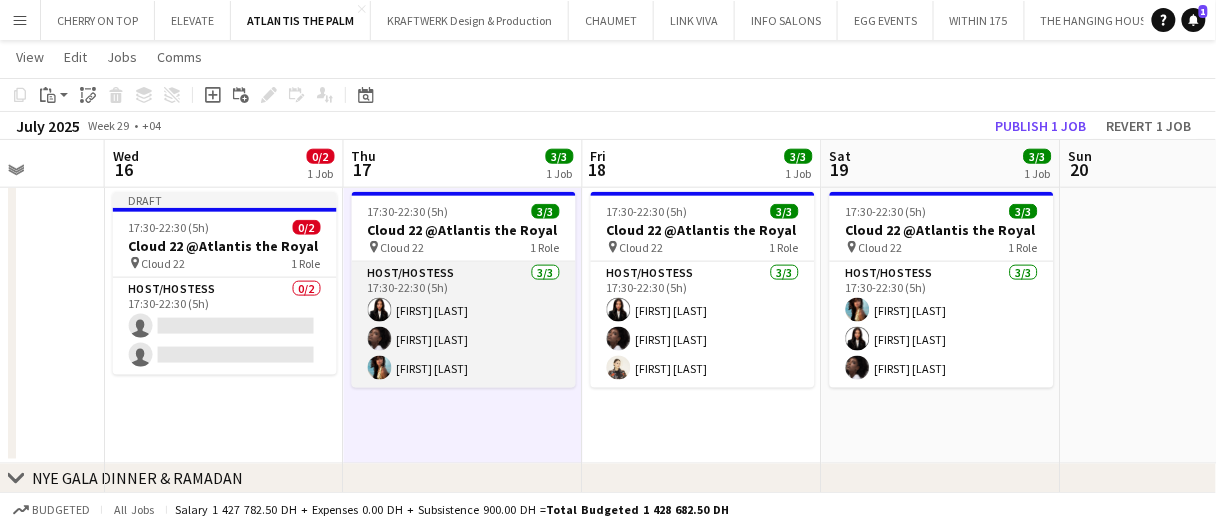 click at bounding box center [380, 339] 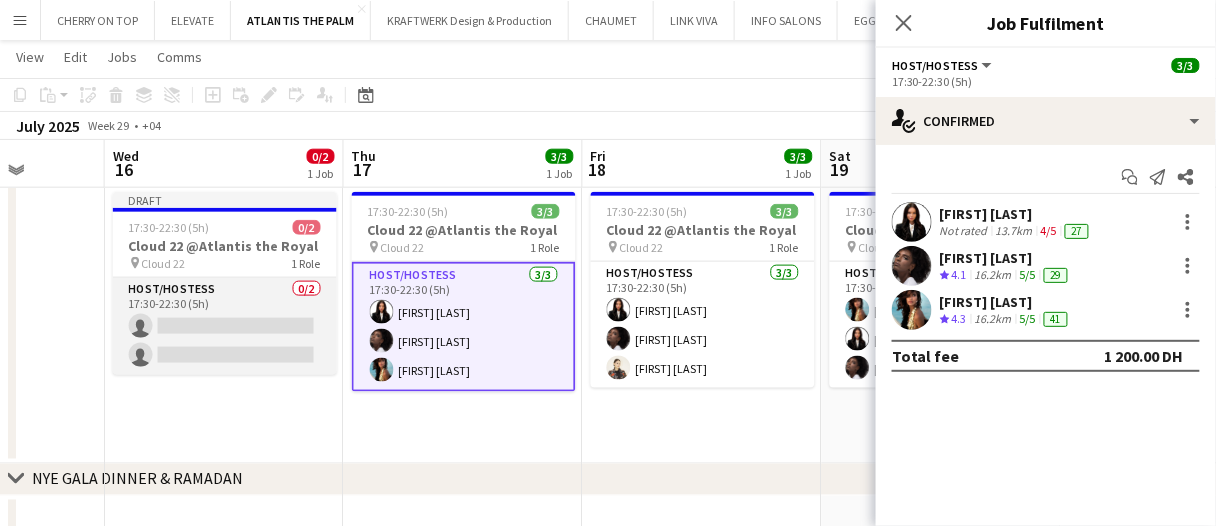click on "Host/Hostess   0/2   17:30-22:30 (5h)
single-neutral-actions
single-neutral-actions" at bounding box center (225, 326) 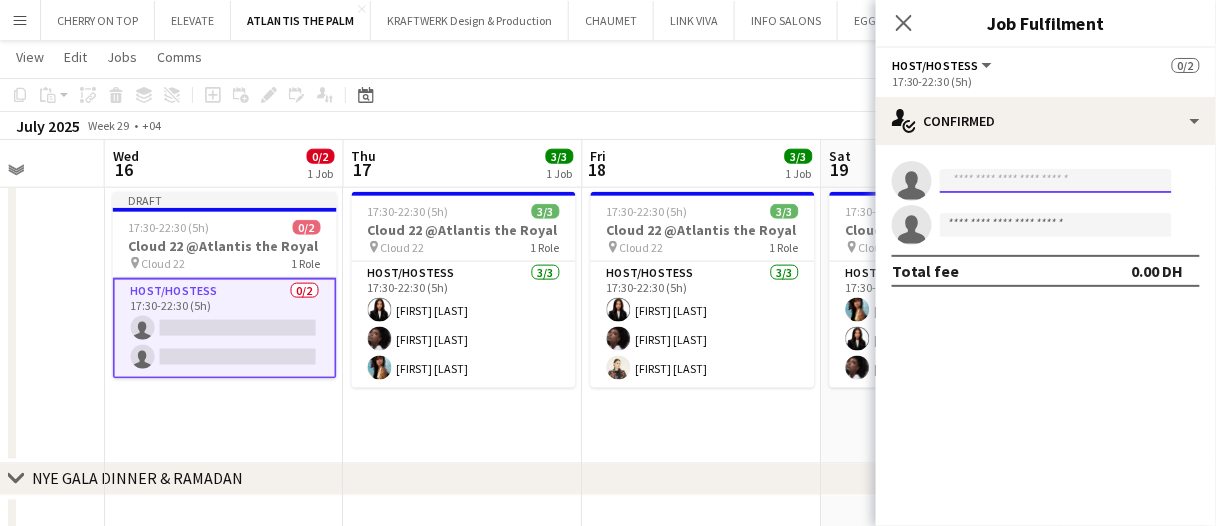 click at bounding box center [1056, 181] 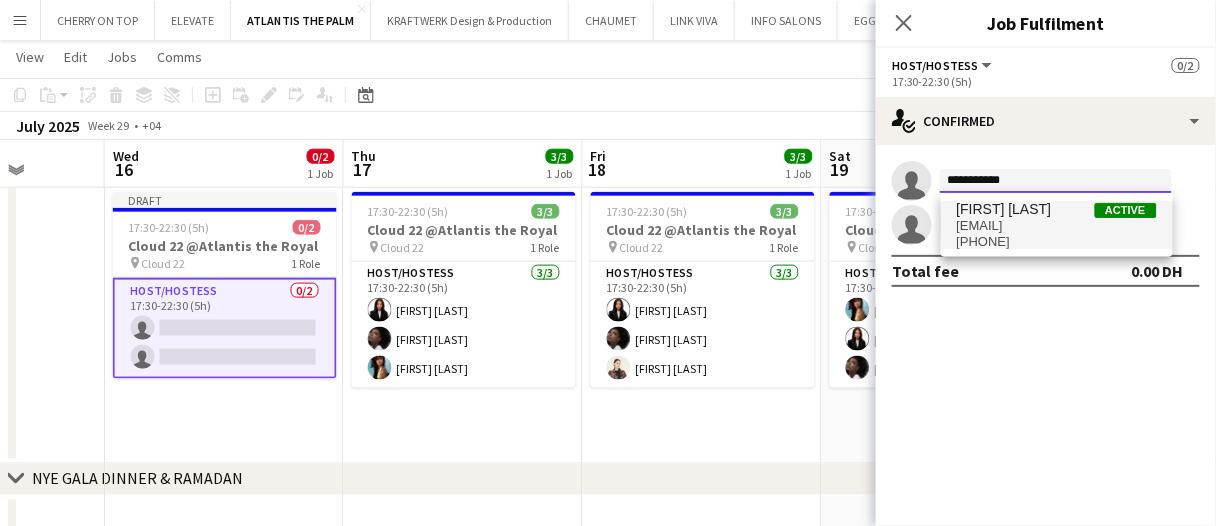 type on "**********" 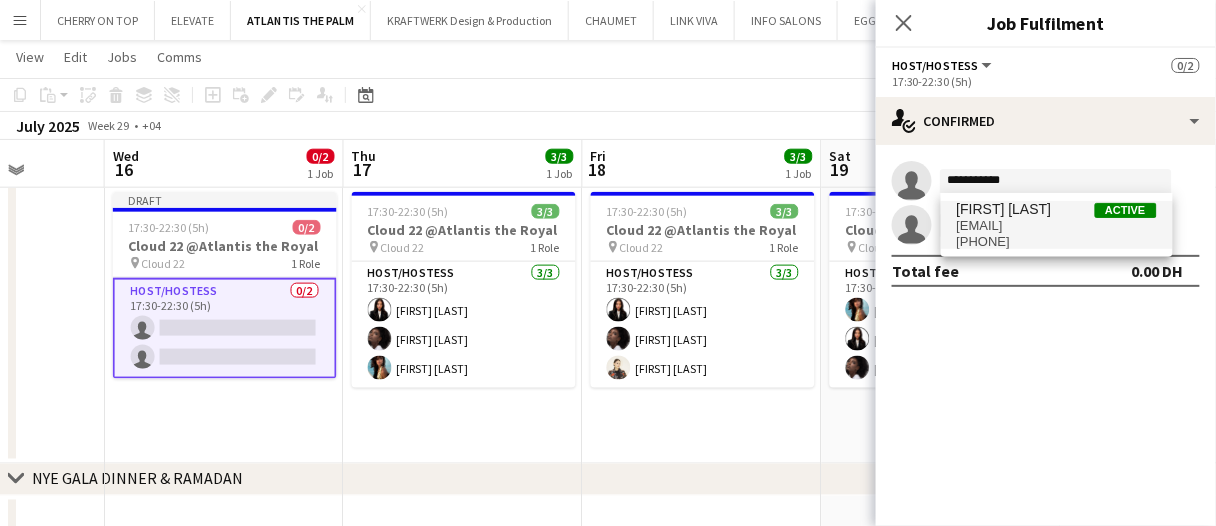 click on "[FIRST] [LAST]" at bounding box center [1004, 209] 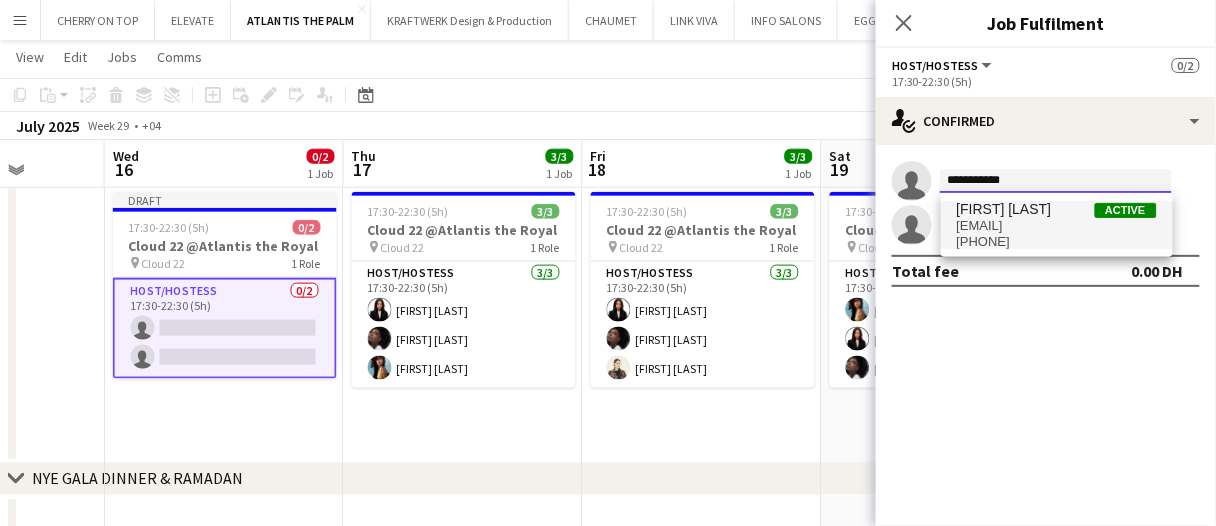 type 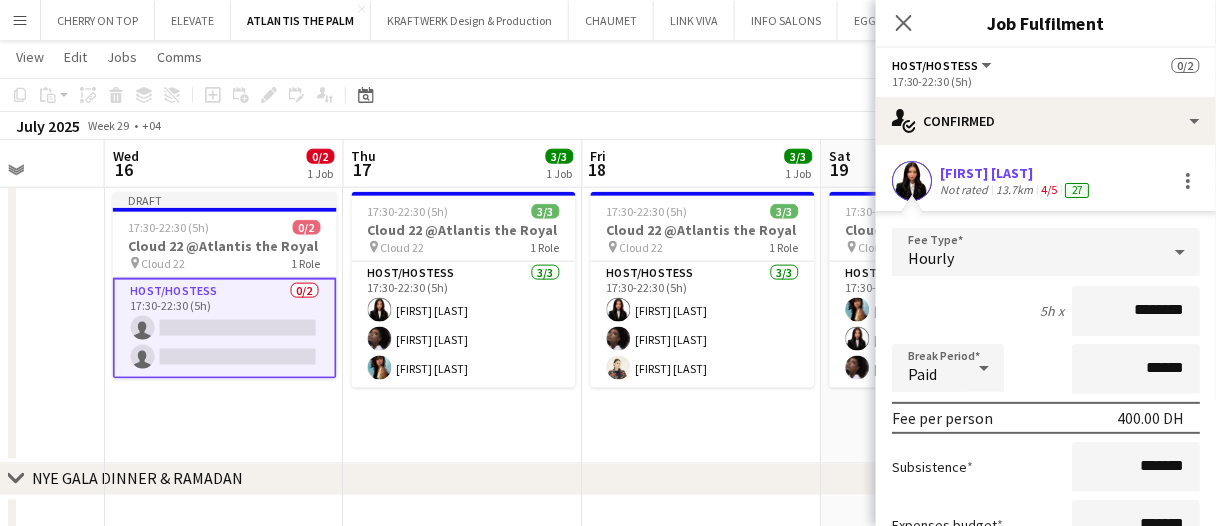 scroll, scrollTop: 200, scrollLeft: 0, axis: vertical 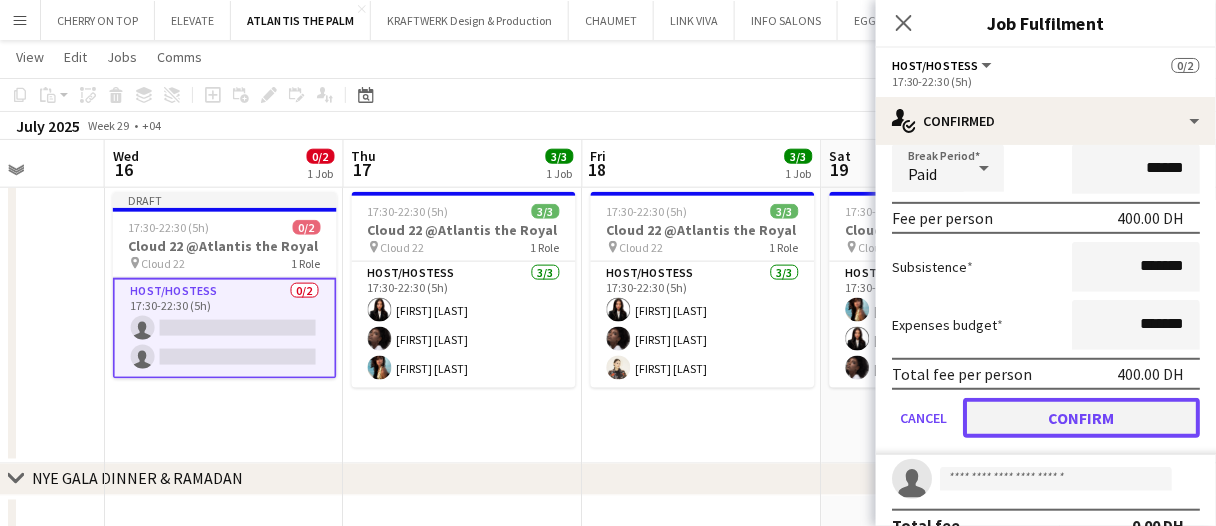 click on "Confirm" at bounding box center (1081, 418) 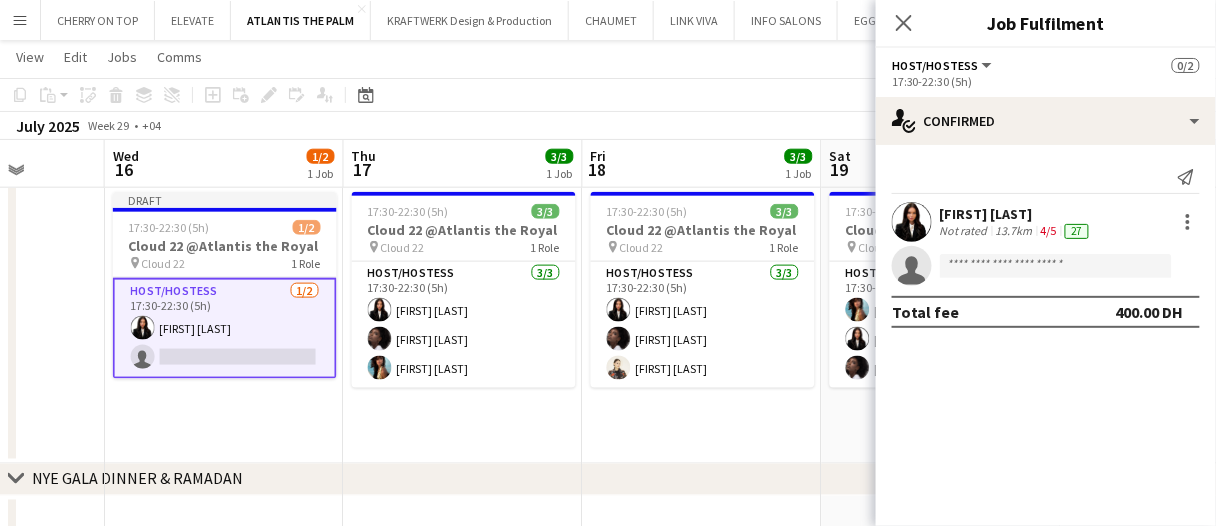 scroll, scrollTop: 0, scrollLeft: 0, axis: both 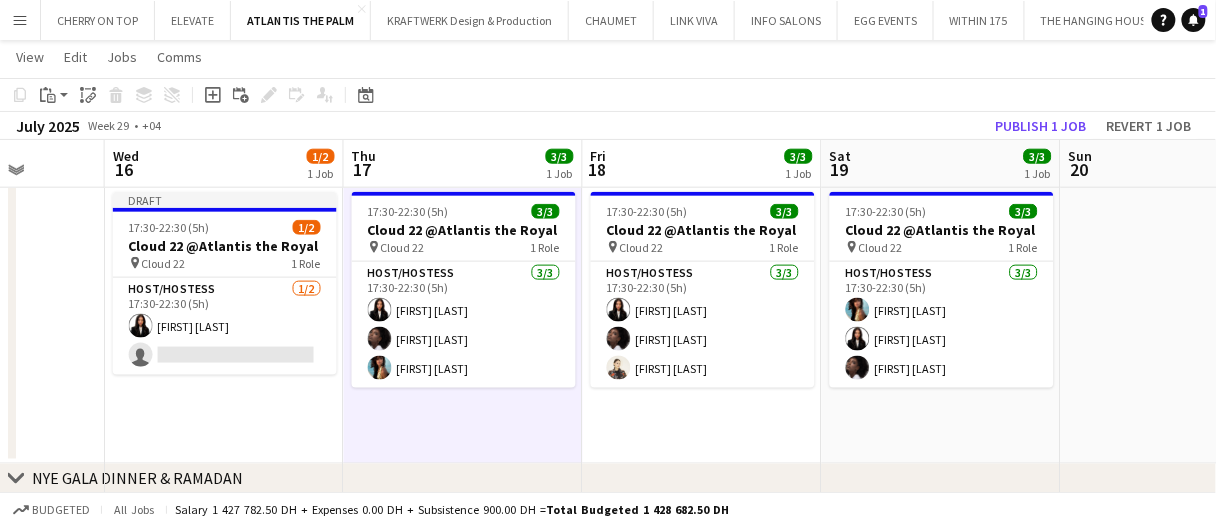 click on "17:30-22:30 (5h)    3/3   Cloud 22 @Atlantis the Royal
pin
Cloud 22   1 Role   Host/Hostess   3/3   17:30-22:30 (5h)
[FIRST] [LAST] [FIRST] [LAST] [FIRST] [LAST]" at bounding box center (463, 324) 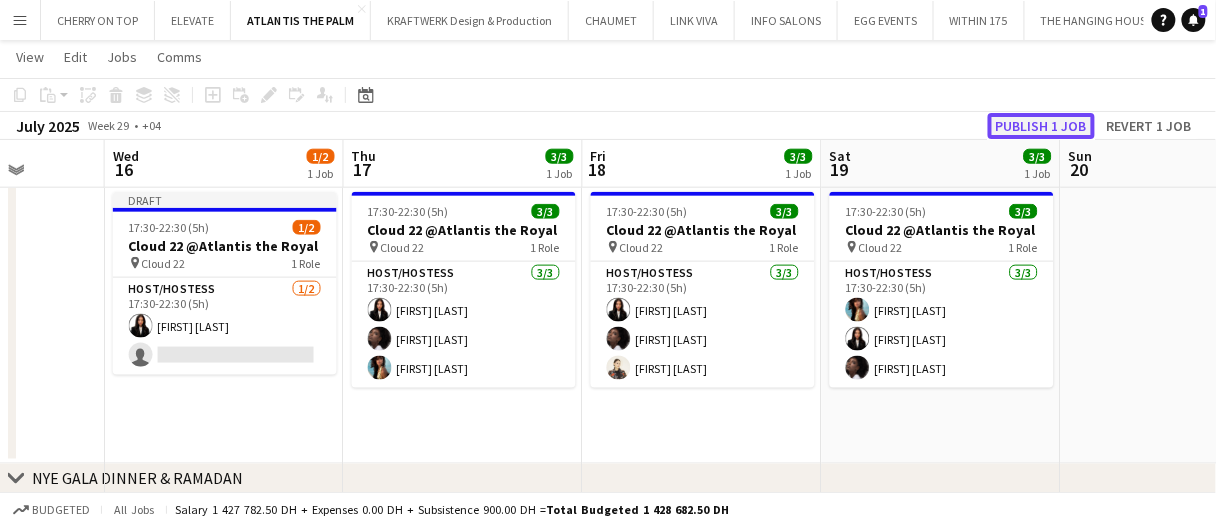 click on "Publish 1 job" 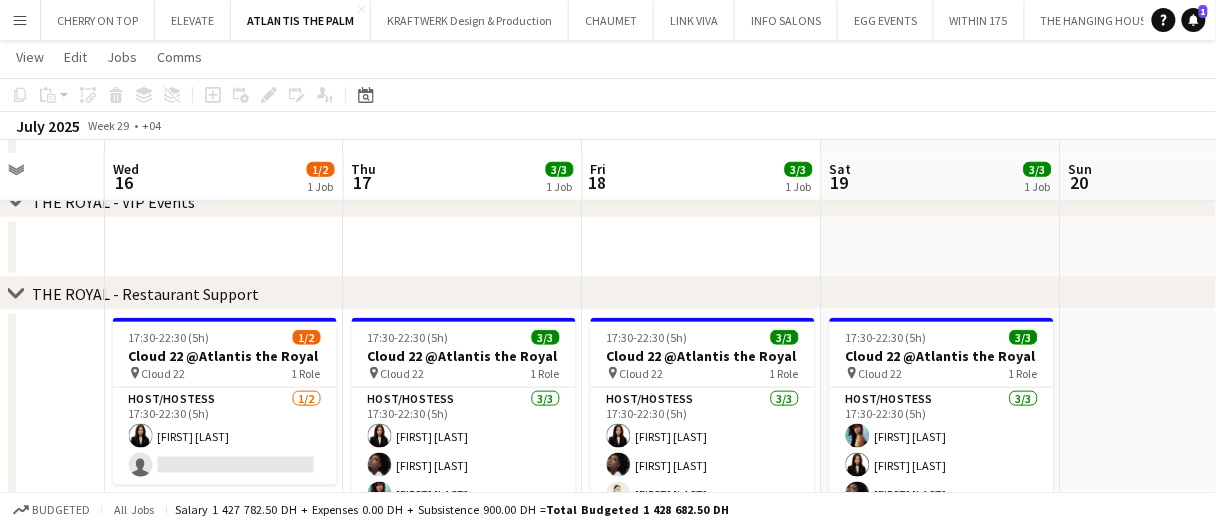 scroll, scrollTop: 400, scrollLeft: 0, axis: vertical 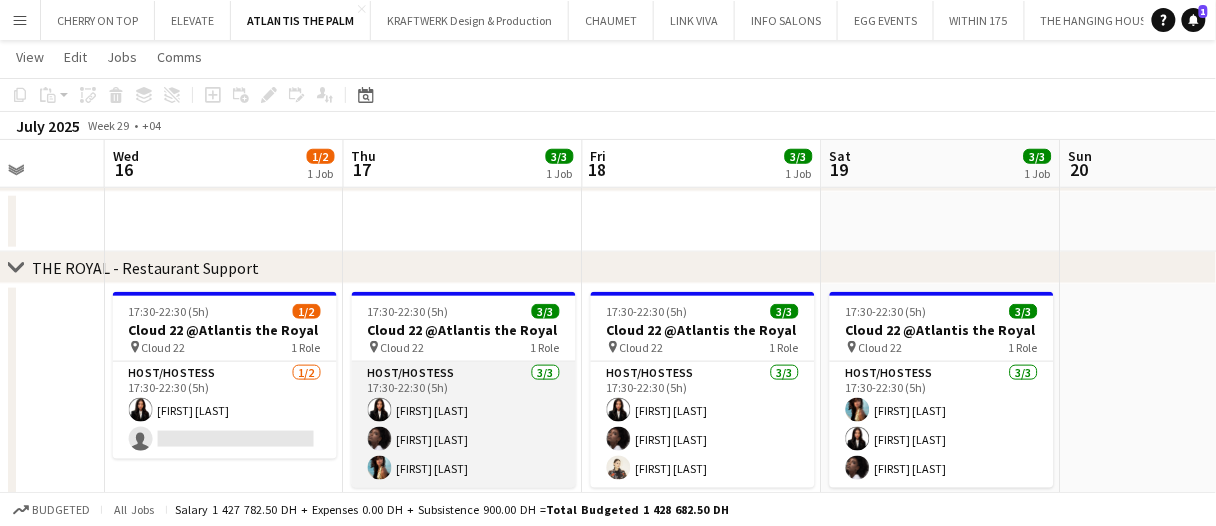 click on "Host/Hostess   3/3   17:30-22:30 (5h)
[FIRST] [LAST] [FIRST] [LAST] [FIRST] [LAST]" at bounding box center [464, 425] 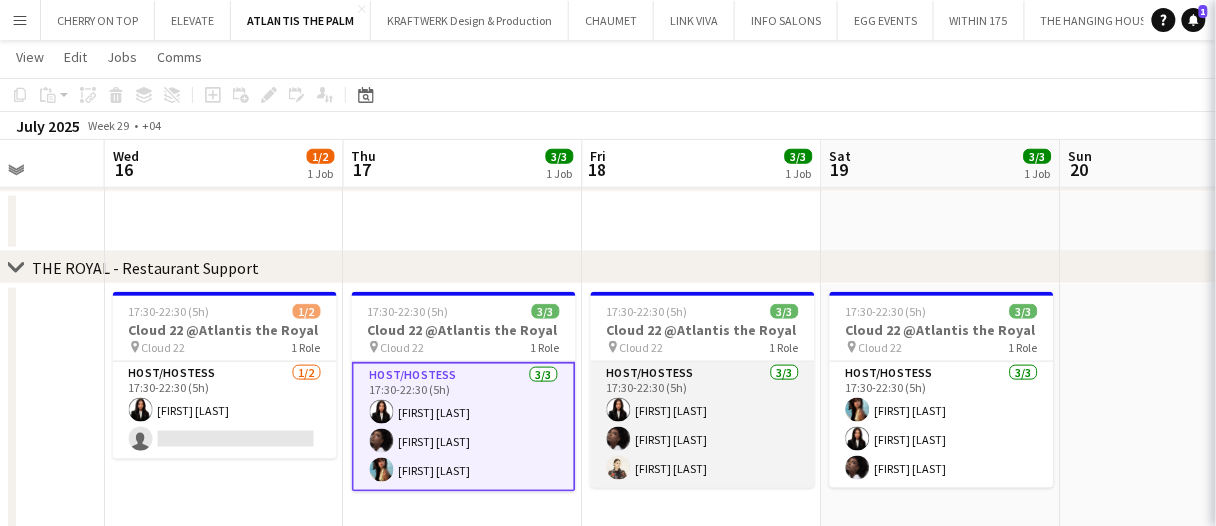 click on "Host/Hostess   3/3   17:30-22:30 (5h)
[FIRST] [LAST] [FIRST] [LAST] [FIRST] [LAST]" at bounding box center (703, 425) 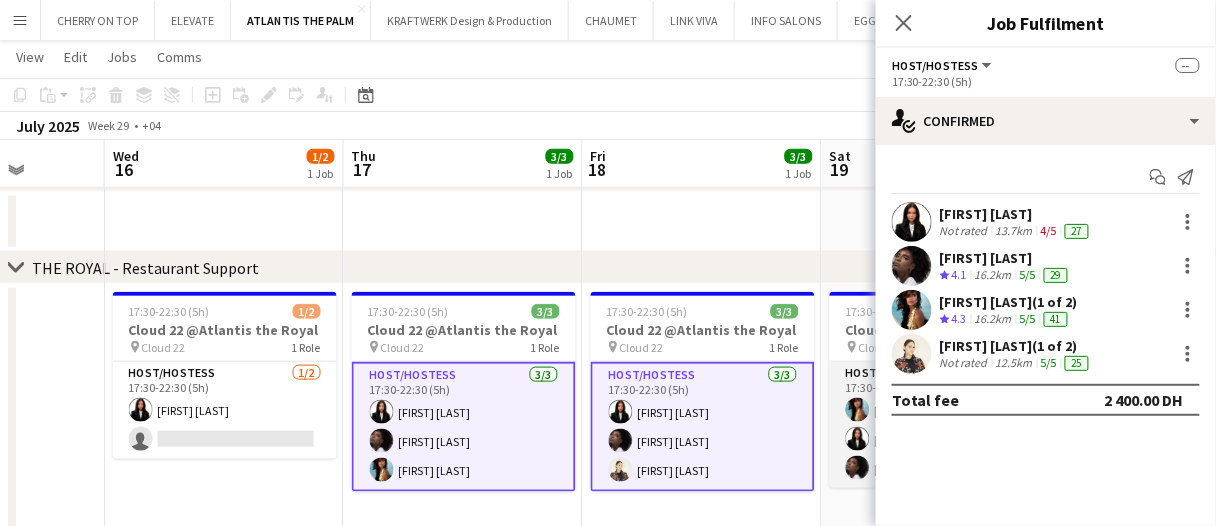 click on "Host/Hostess   3/3   17:30-22:30 (5h)
[FIRST] [LAST] [FIRST] [LAST] [FIRST] [LAST]" at bounding box center (942, 425) 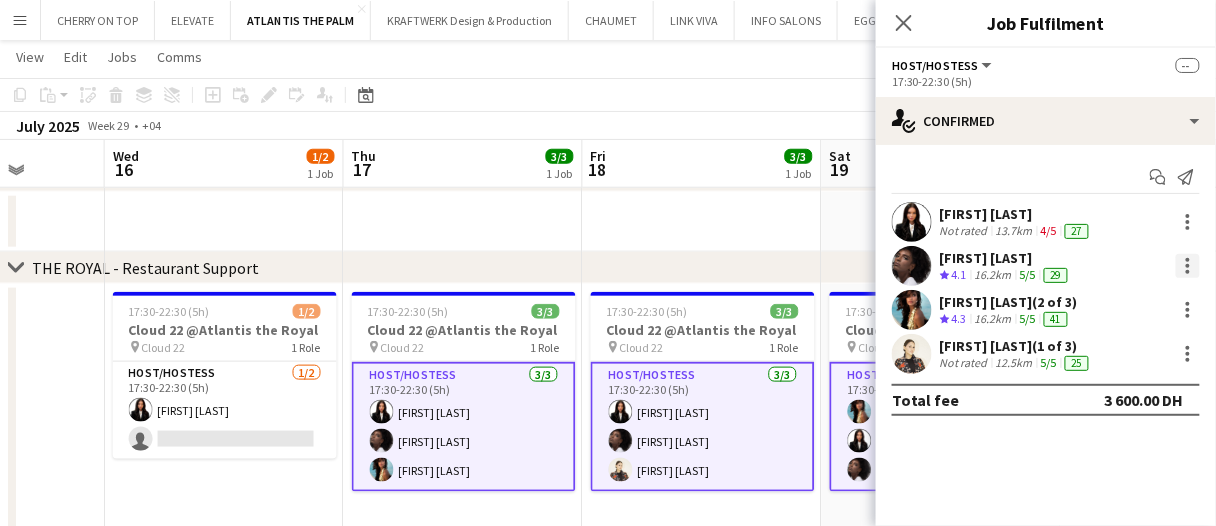 click at bounding box center [1188, 266] 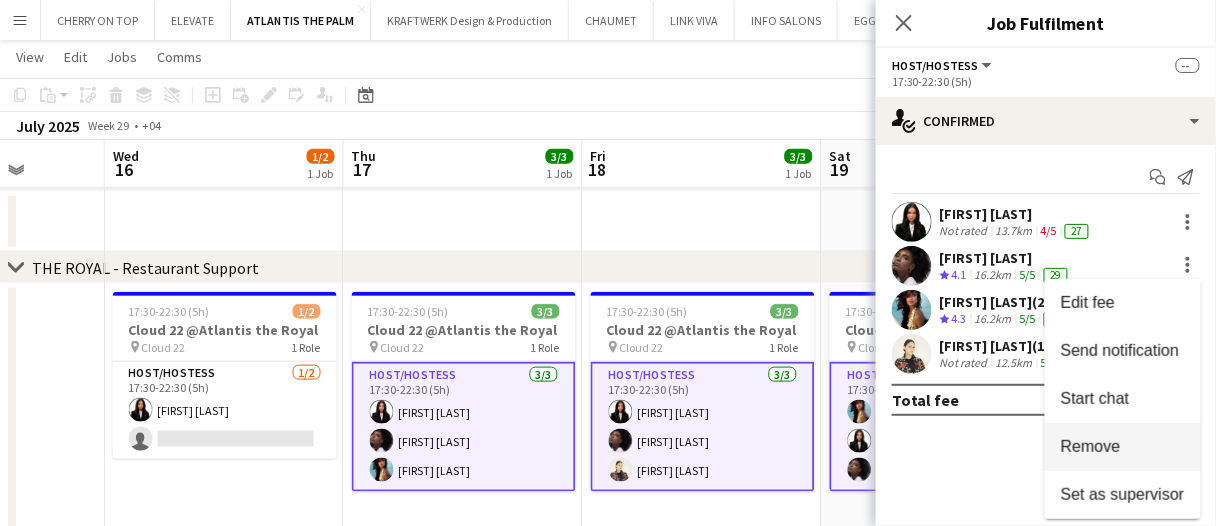 click on "Remove" at bounding box center (1123, 447) 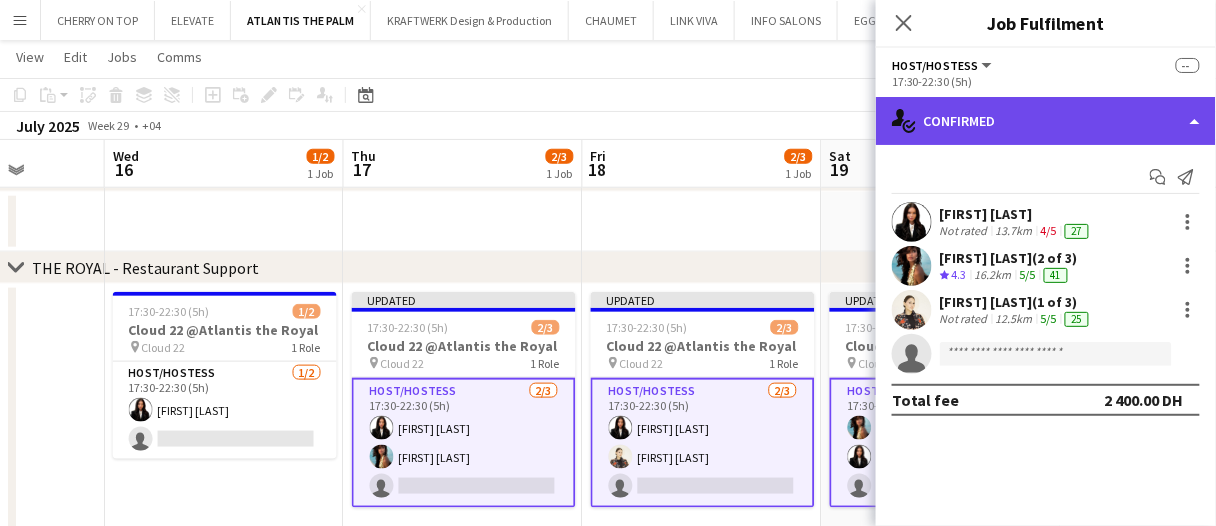 click on "single-neutral-actions-check-2
Confirmed" 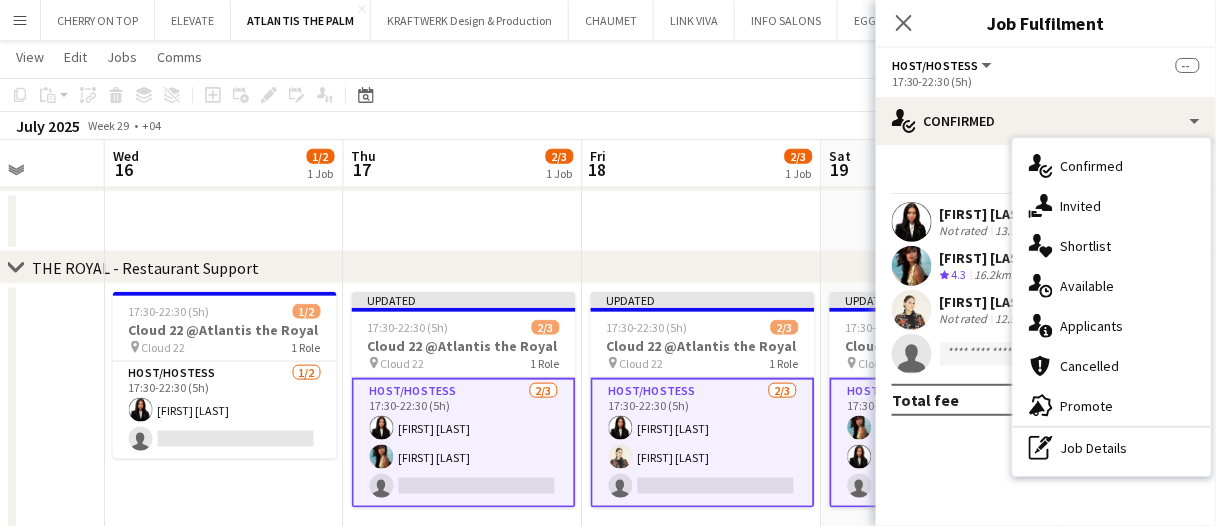 click on "pen-write
Job Details" at bounding box center [1112, 448] 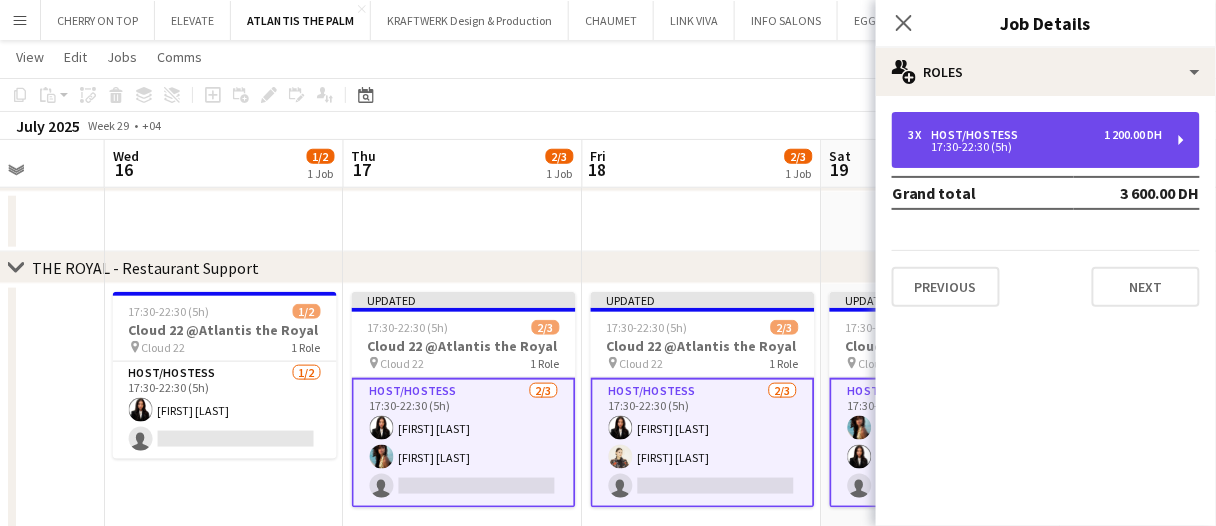 click on "3 x   Host/Hostess   1 200.00 DH" at bounding box center [1035, 135] 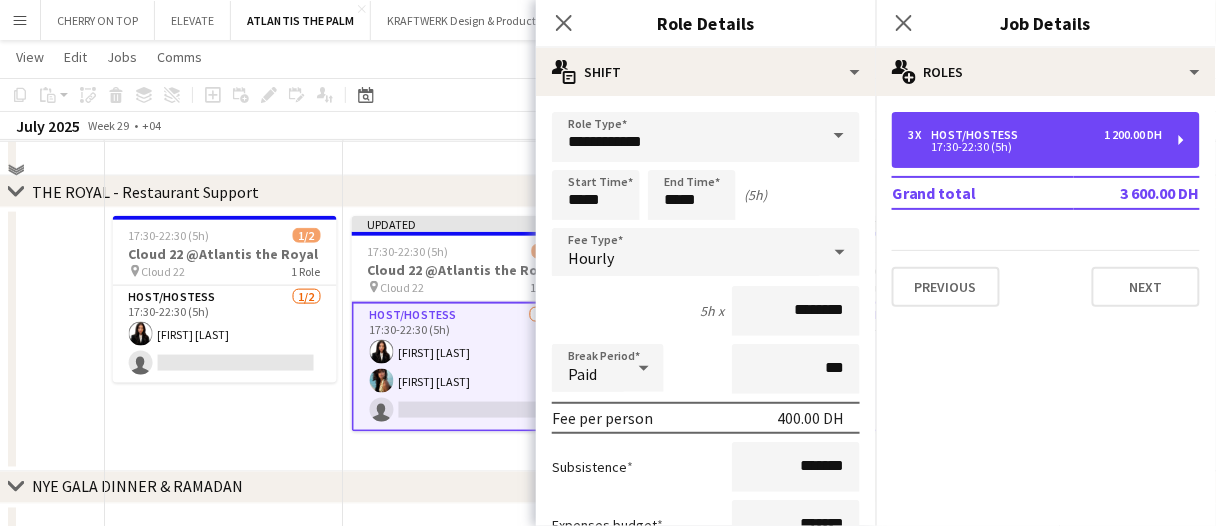 scroll, scrollTop: 500, scrollLeft: 0, axis: vertical 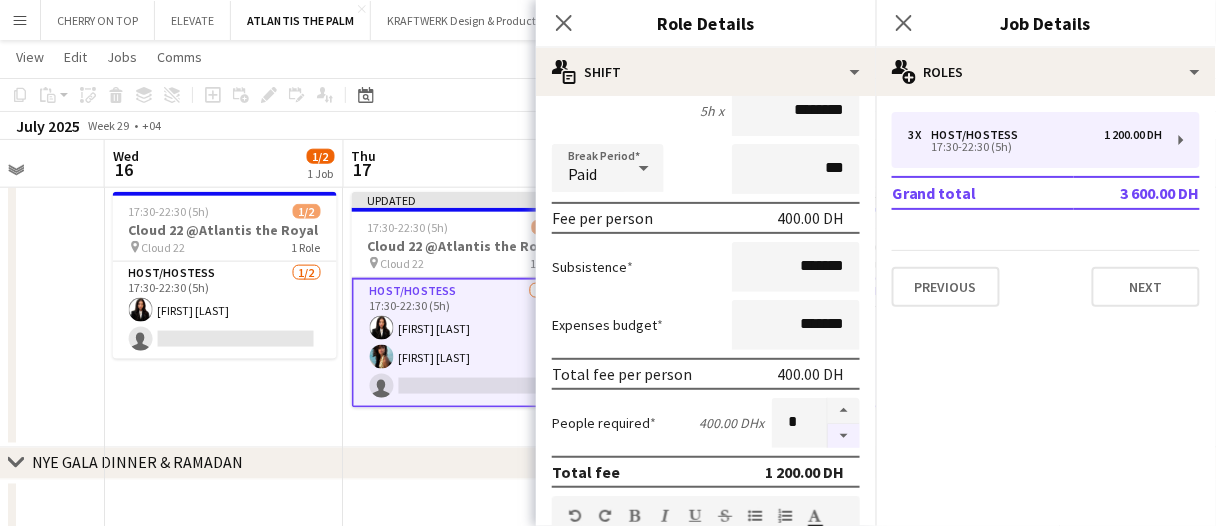 click at bounding box center [844, 436] 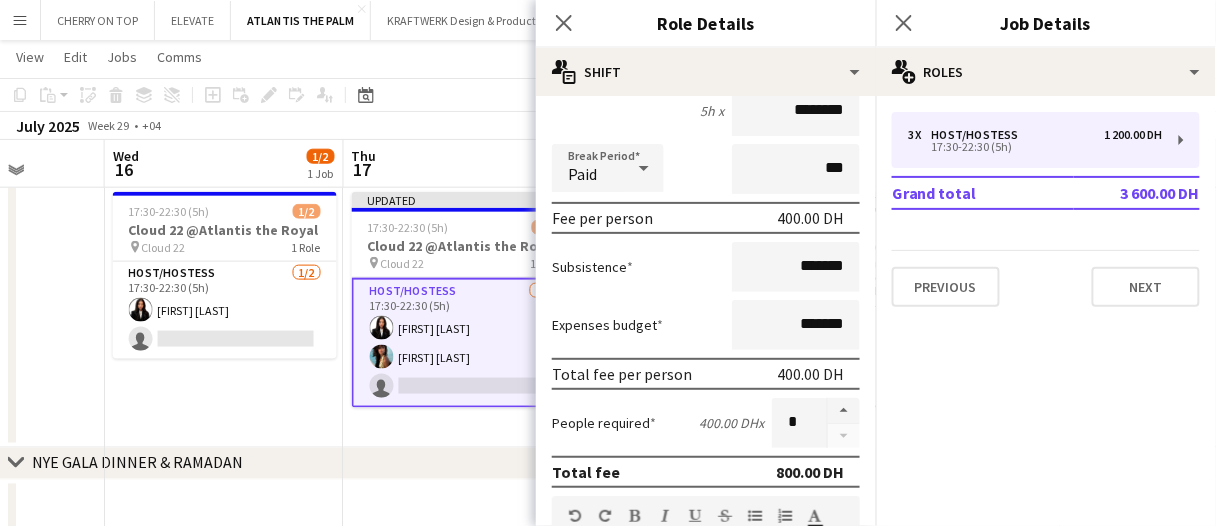 click on "chevron-right
NYE GALA DINNER & RAMADAN" 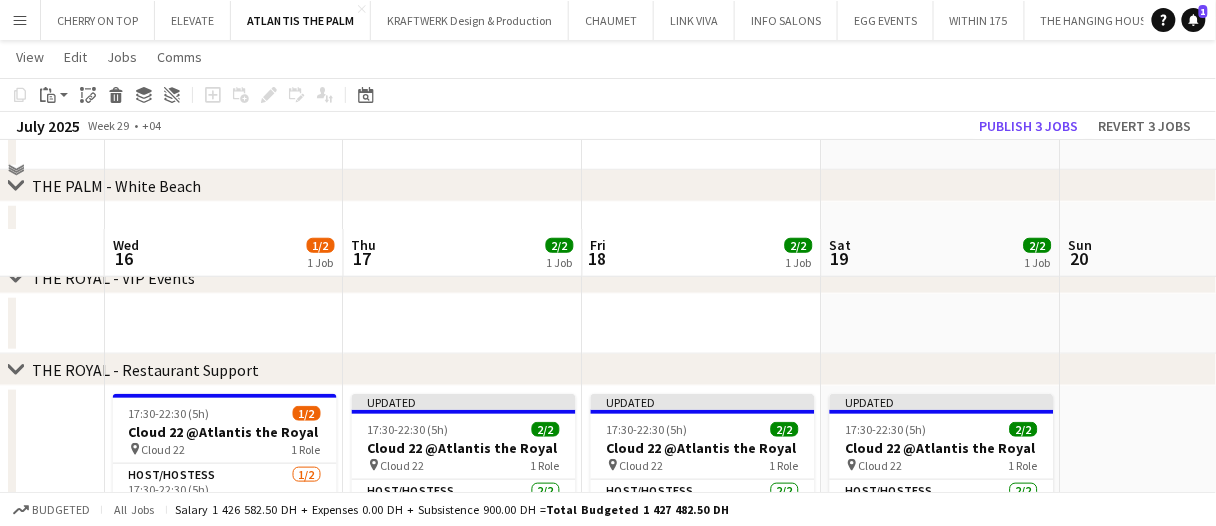 scroll, scrollTop: 400, scrollLeft: 0, axis: vertical 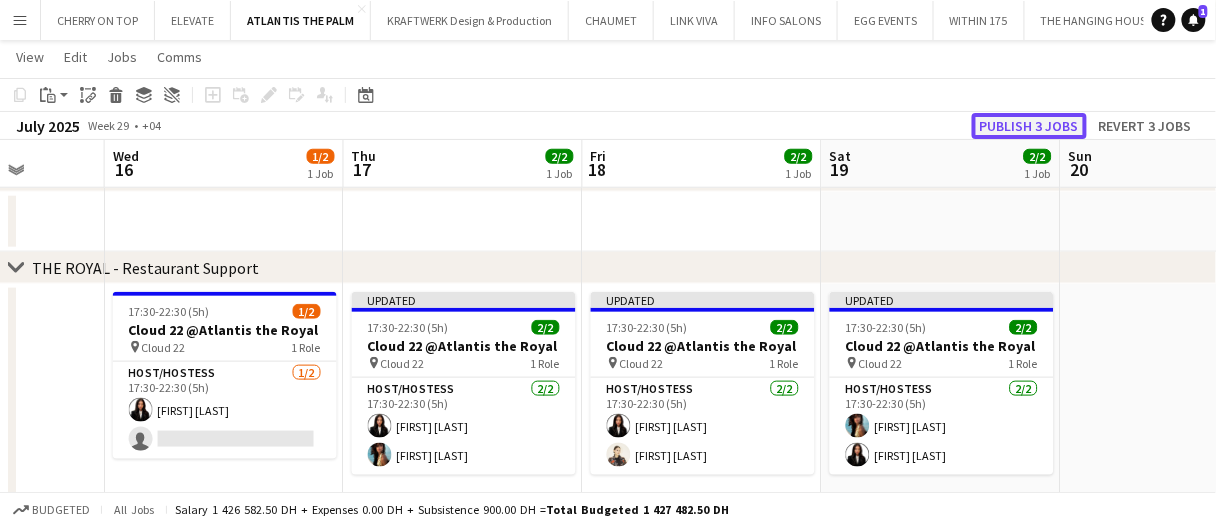 click on "Publish 3 jobs" 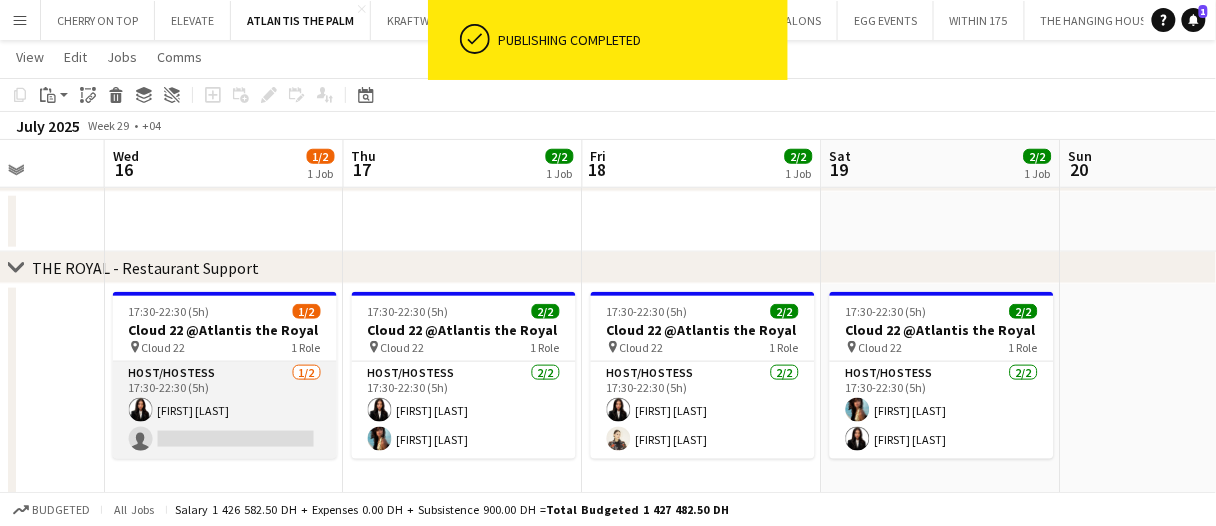 click on "Host/Hostess   1/2   17:30-22:30 (5h)
[FIRST] [LAST]
single-neutral-actions" at bounding box center [225, 410] 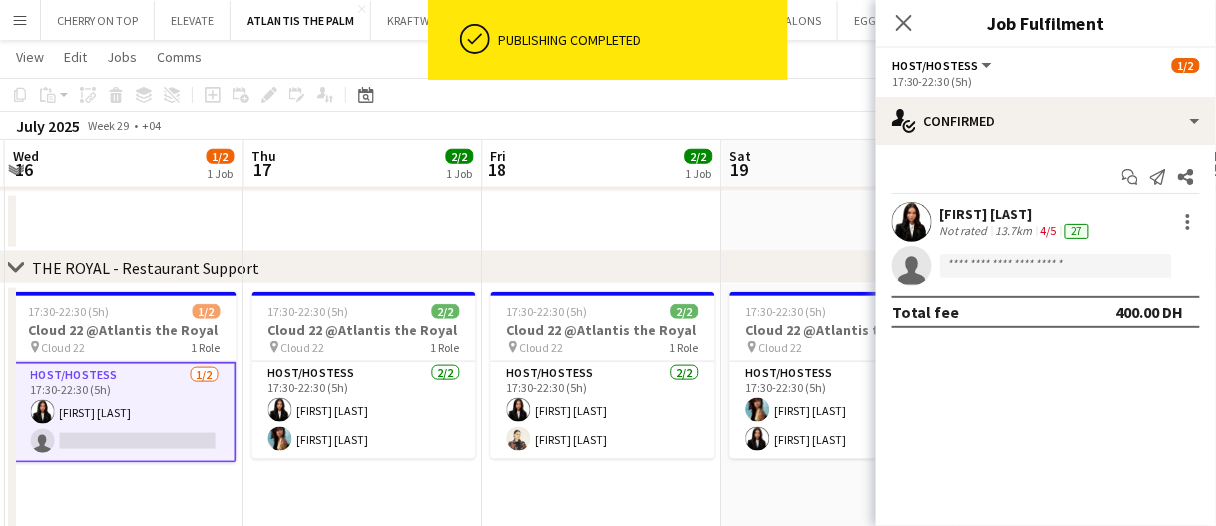 scroll, scrollTop: 0, scrollLeft: 720, axis: horizontal 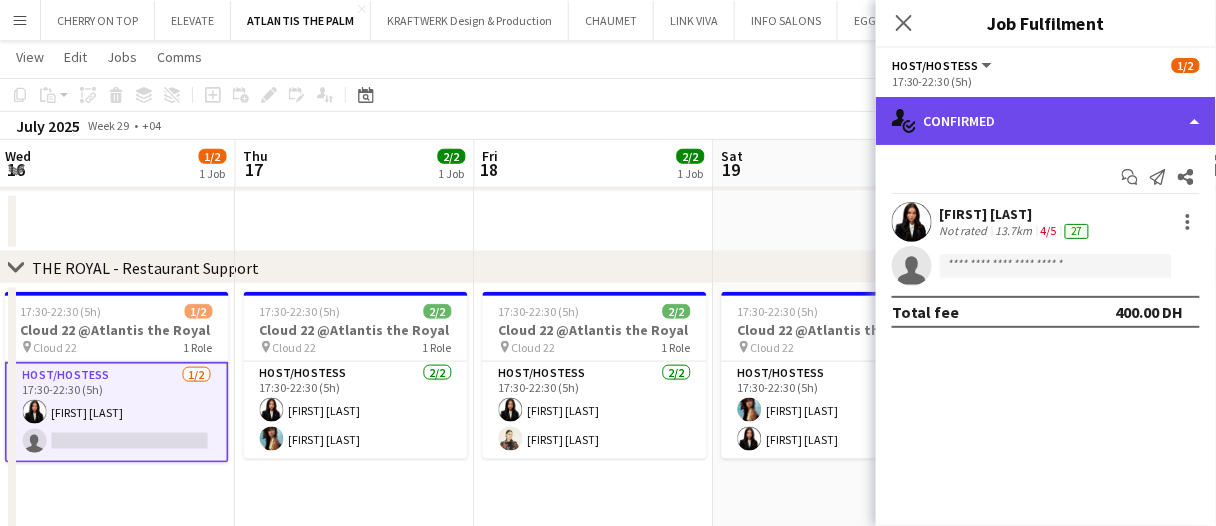 click on "single-neutral-actions-check-2
Confirmed" 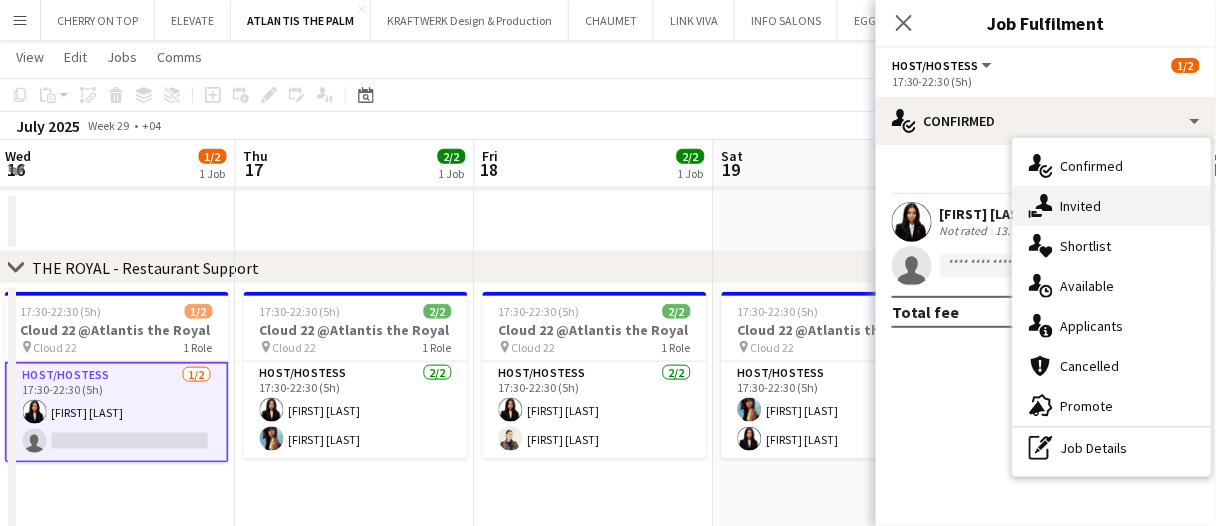 click on "single-neutral-actions-share-1
Invited" at bounding box center [1112, 206] 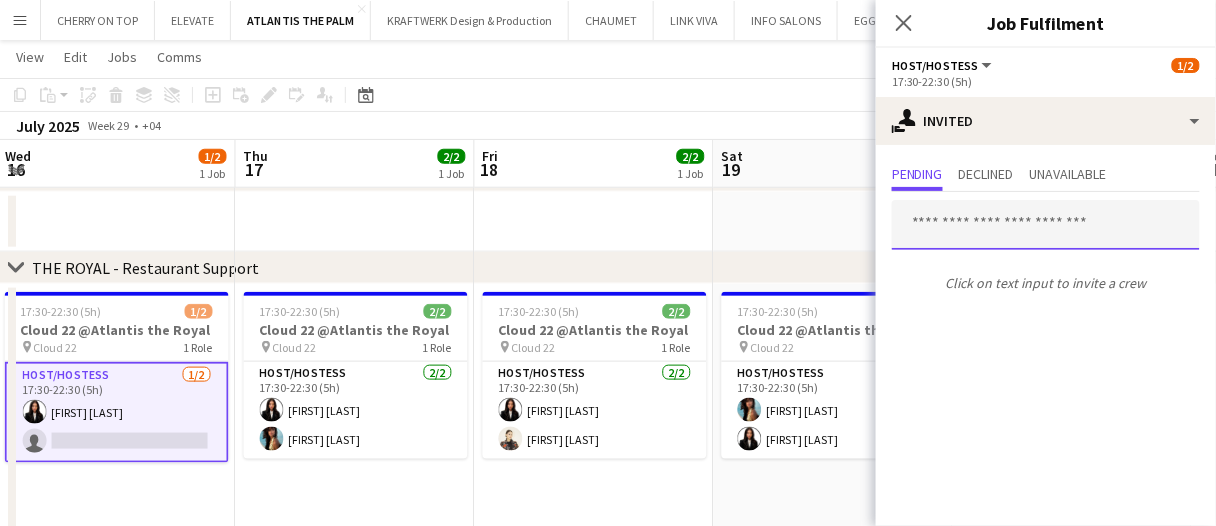click on "Menu
Boards
Boards   Boards   All jobs   Status
Workforce
Workforce   My Workforce   Recruiting
Comms
Comms
Pay
Pay   Approvals
Platform Settings
Platform Settings   Your settings
Training Academy
Training Academy
Knowledge Base
Knowledge Base
Product Updates
Product Updates   Log Out   Privacy   CHERRY ON TOP
Close
ELEVATE
Close
ATLANTIS THE PALM
Close
KRAFTWERK Design & Production
Close
CHAUMET
Close
LINK VIVA
Close
INFO SALONS
Close
EGG EVENTS
Close
WITHIN 175
Close
THE HANGING HOUSE
Close
Close" at bounding box center (608, 137) 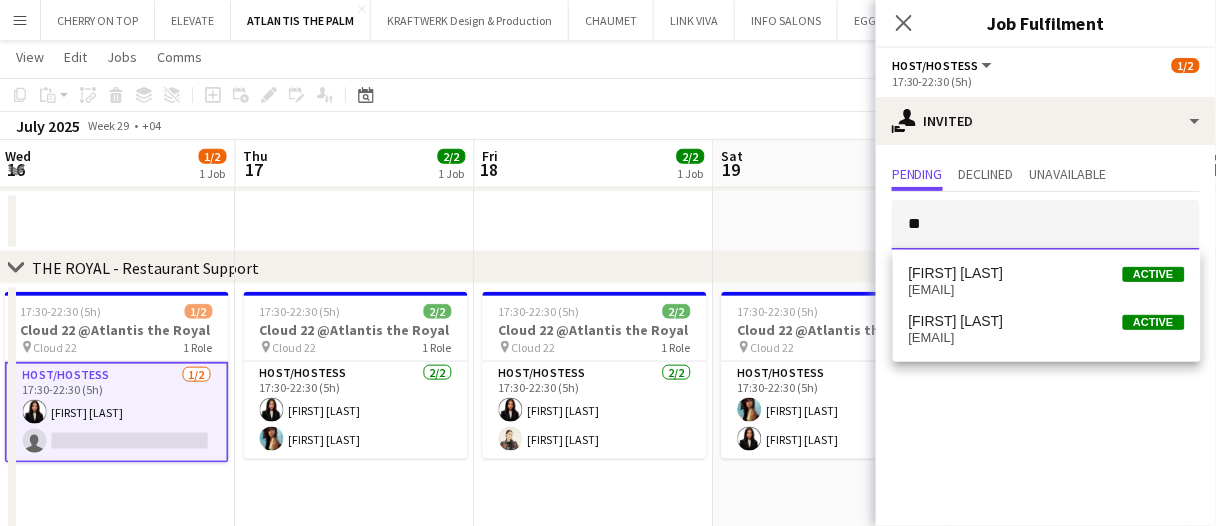 type on "*" 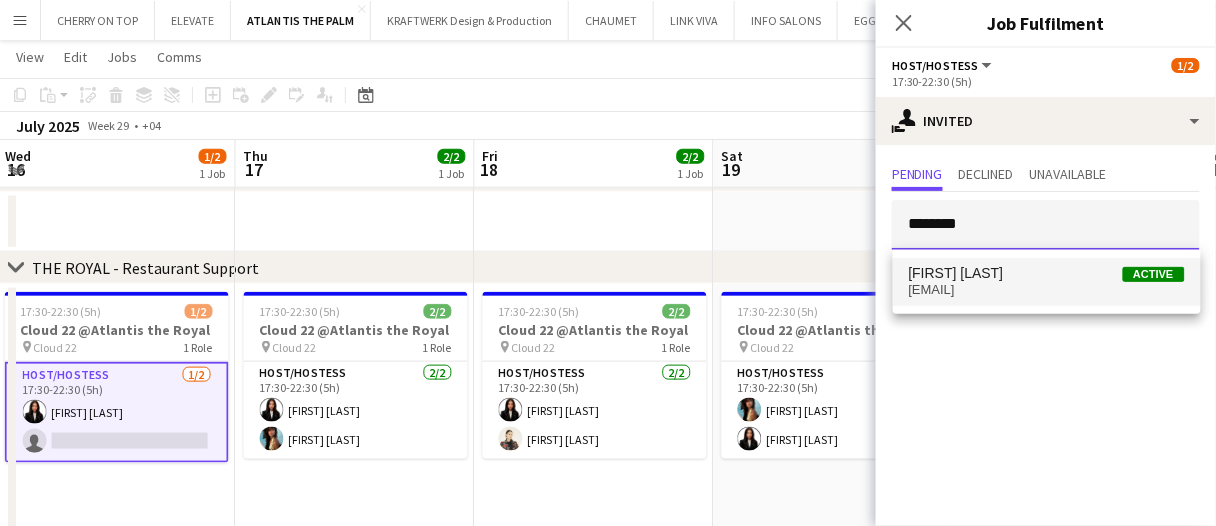type on "********" 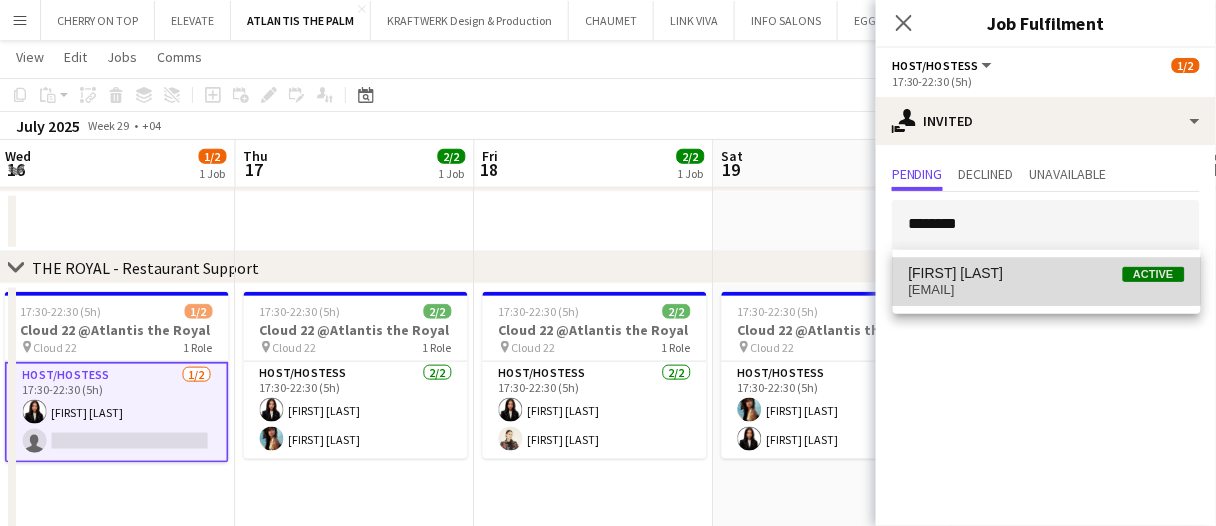 click on "[FIRST] [LAST]  Active" at bounding box center (1047, 273) 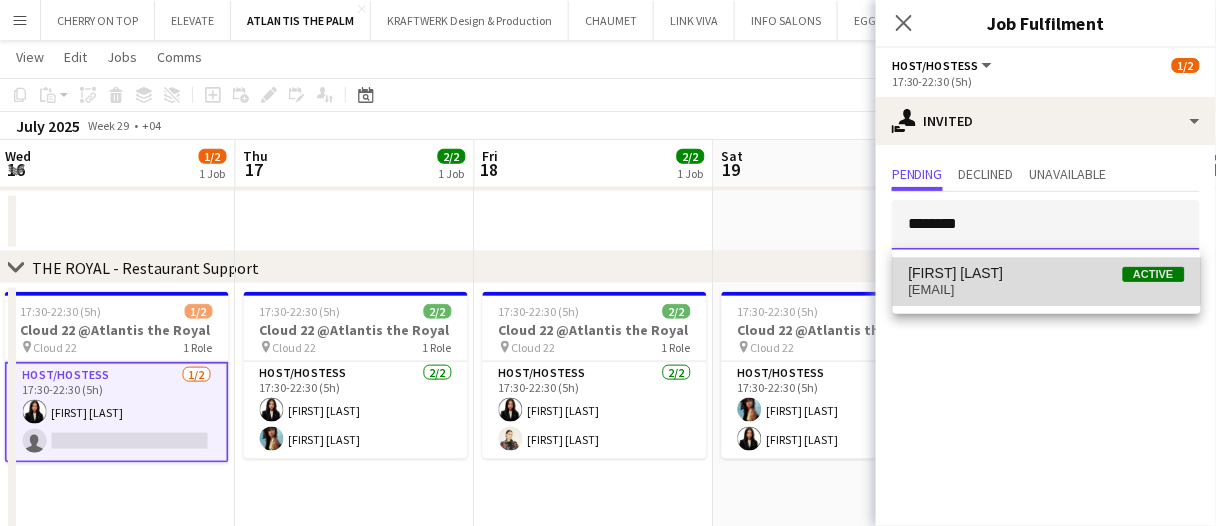 type 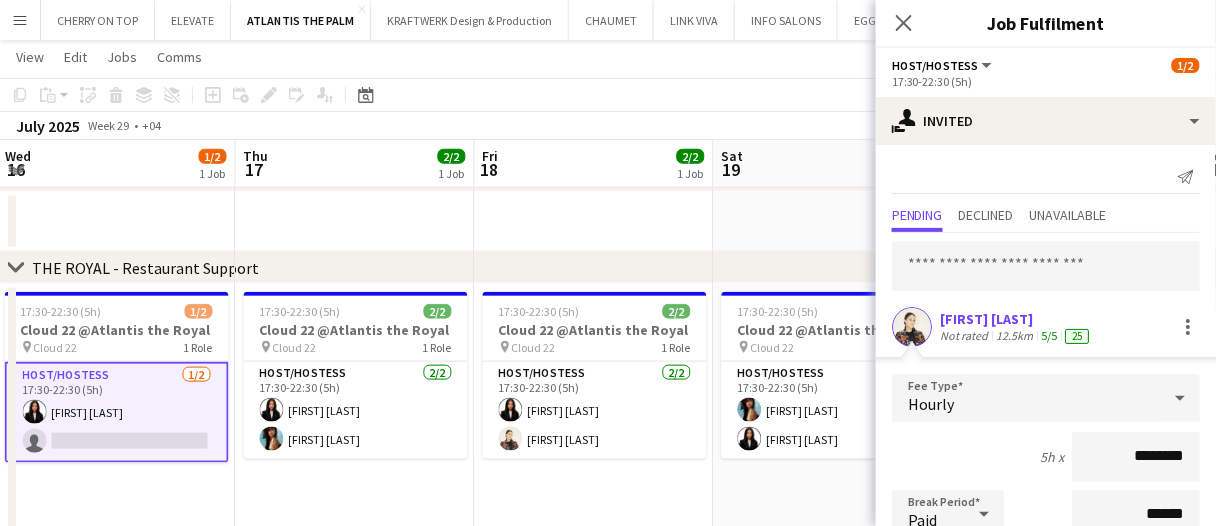 click on "Confirm" 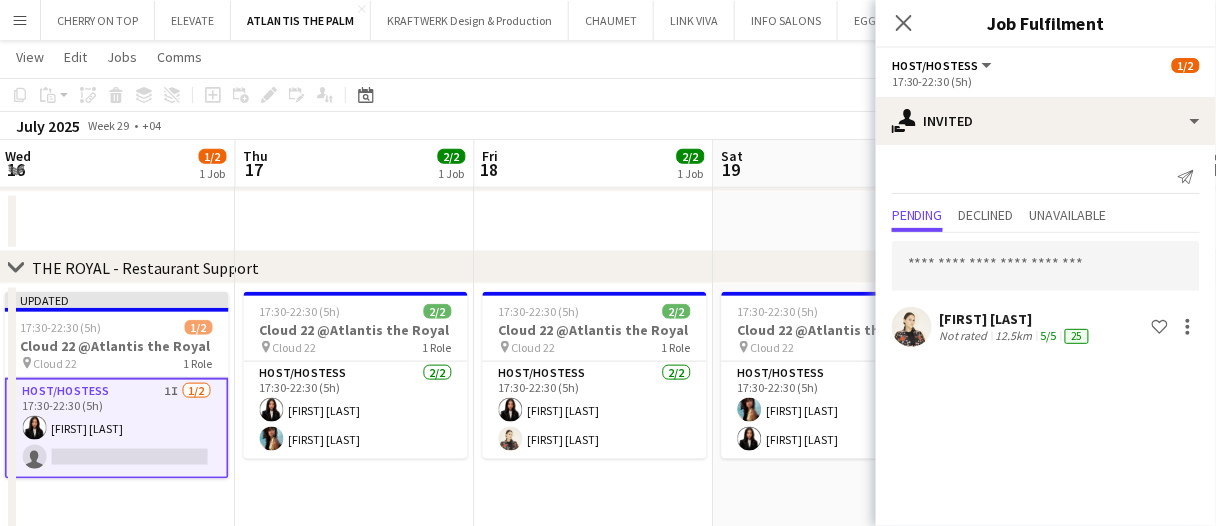 click at bounding box center (594, 222) 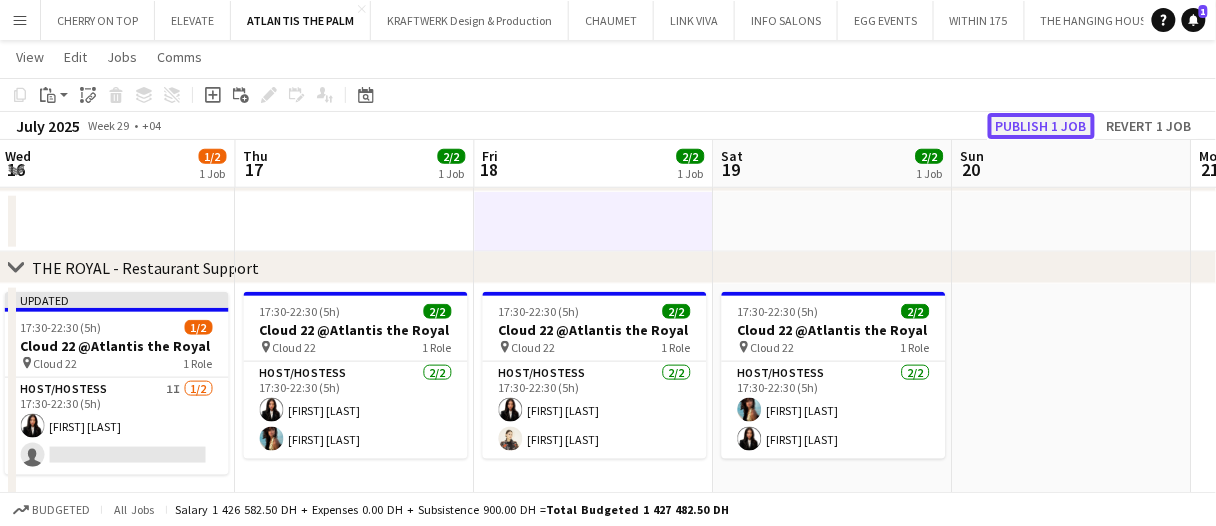 click on "Publish 1 job" 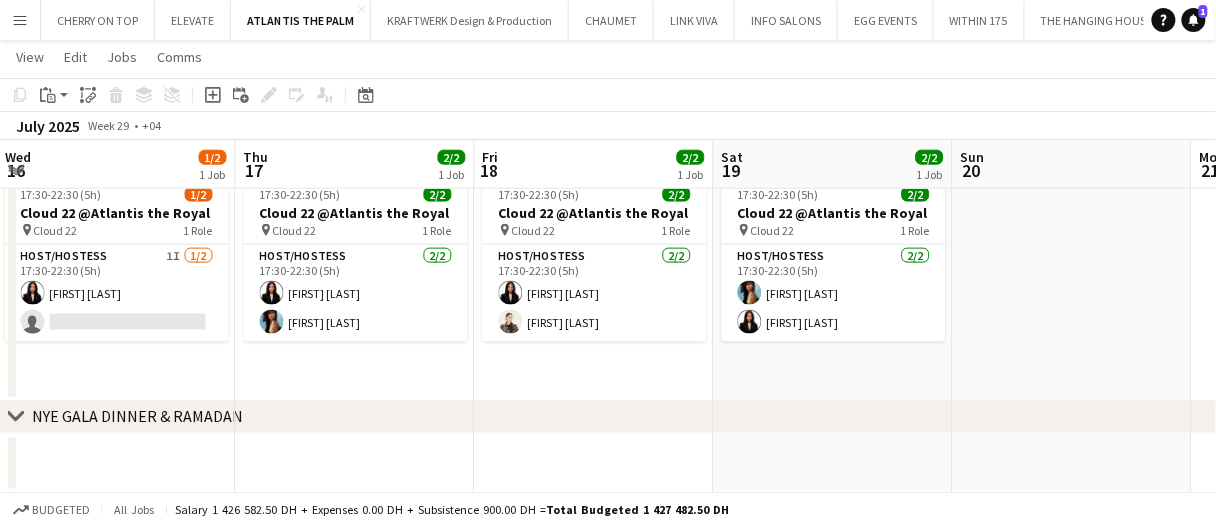 scroll, scrollTop: 517, scrollLeft: 0, axis: vertical 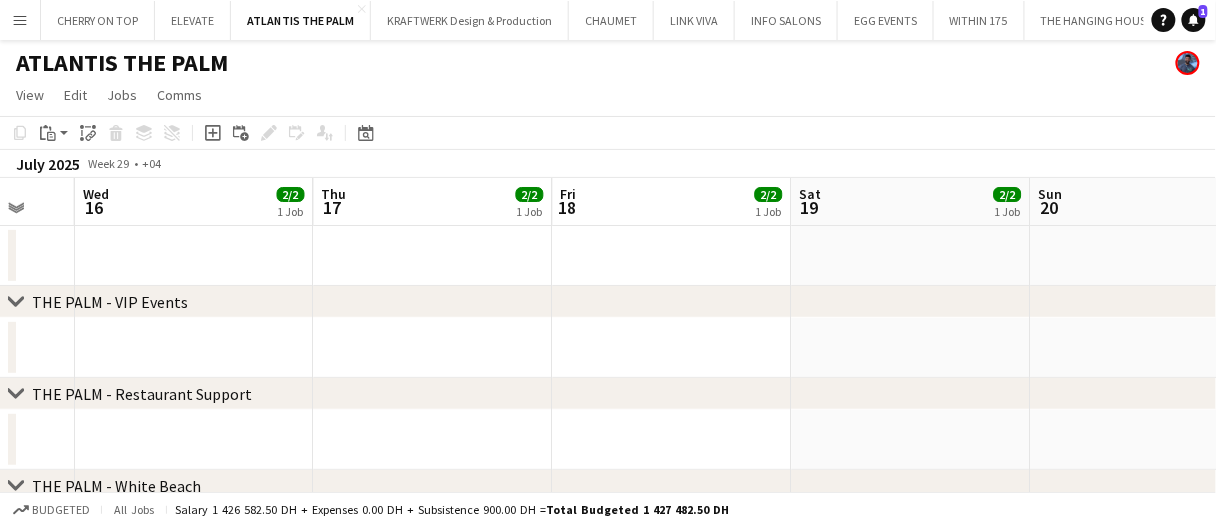 click on "Fri   18   2/2   1 Job" at bounding box center (672, 202) 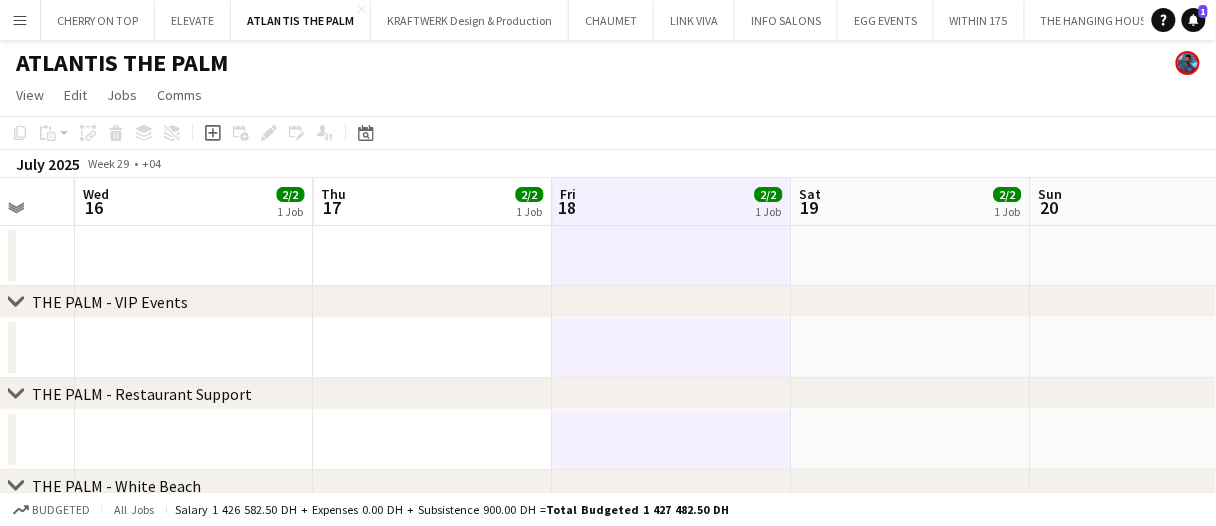 scroll, scrollTop: 0, scrollLeft: 644, axis: horizontal 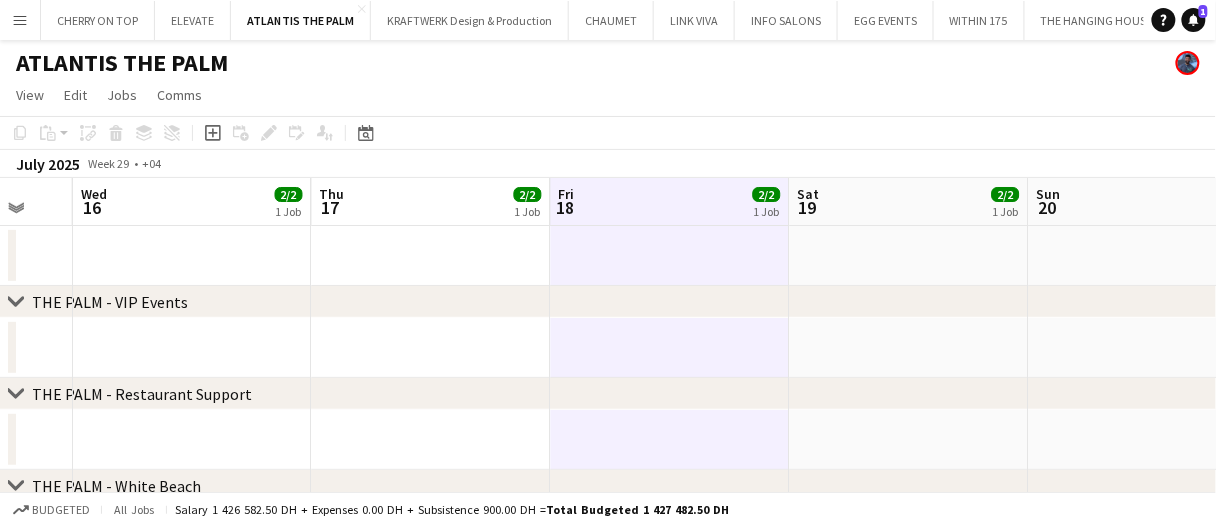 click on "Fri   18   2/2   1 Job" at bounding box center (670, 202) 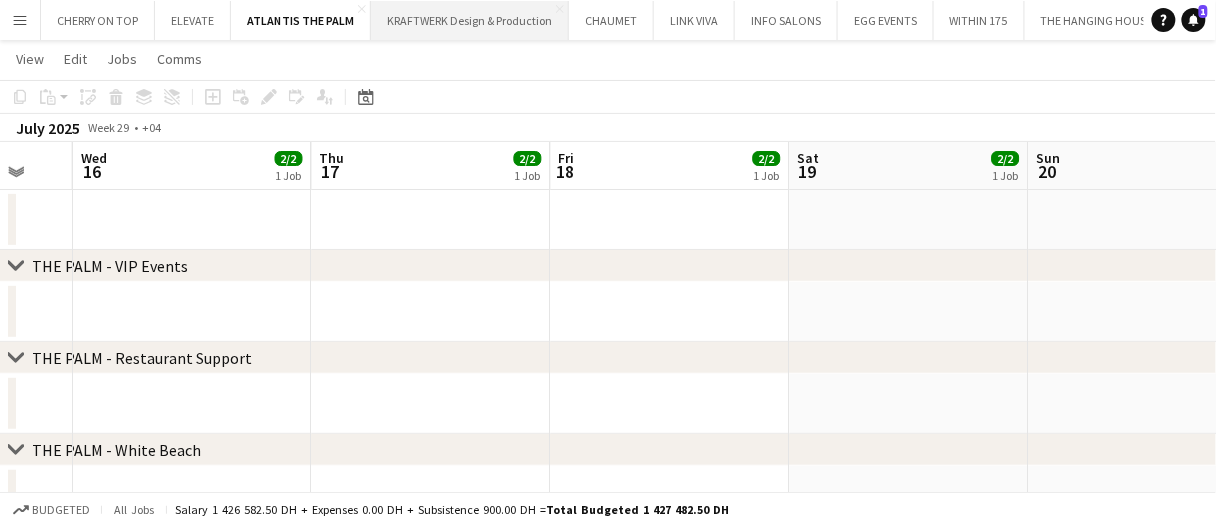 scroll, scrollTop: 200, scrollLeft: 0, axis: vertical 